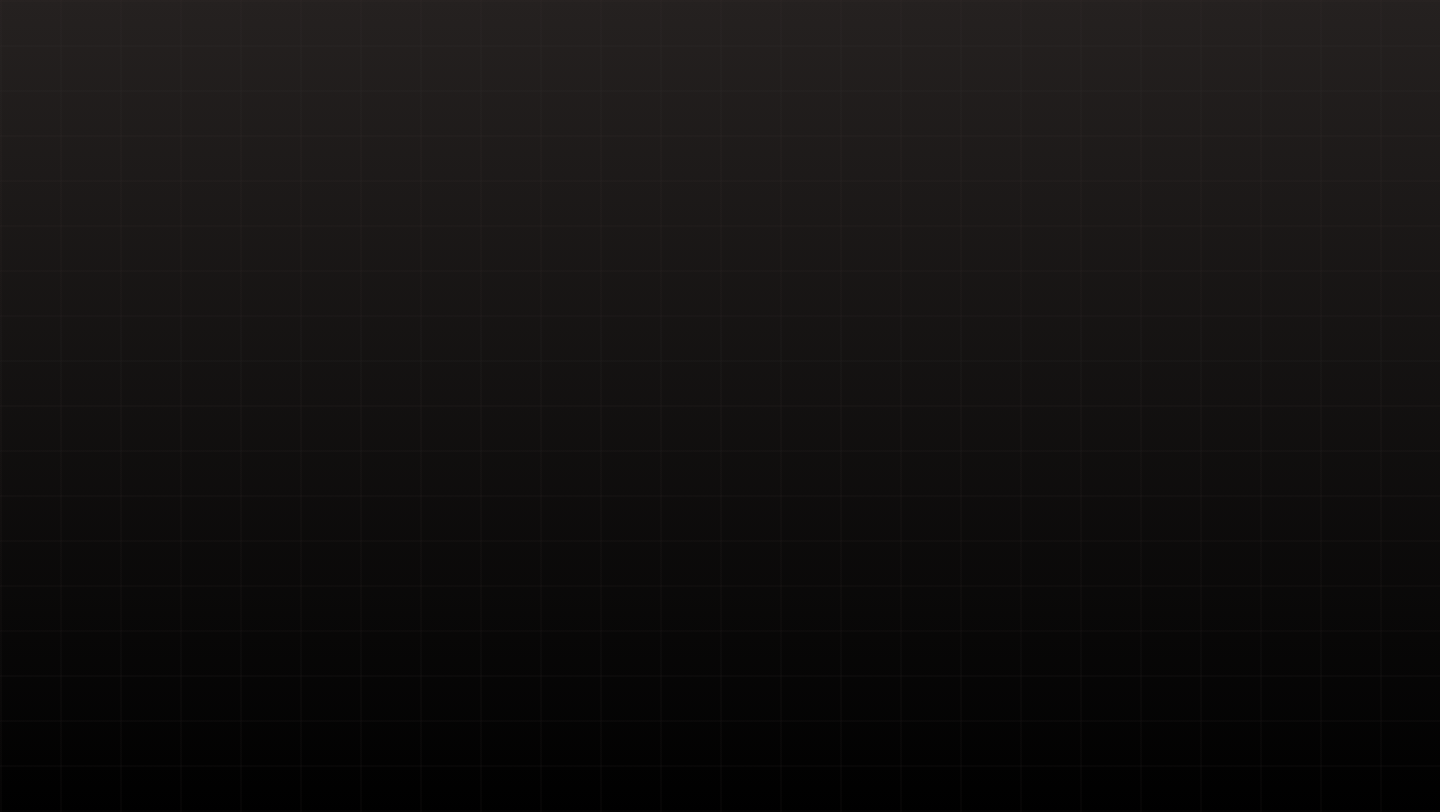 scroll, scrollTop: 0, scrollLeft: 0, axis: both 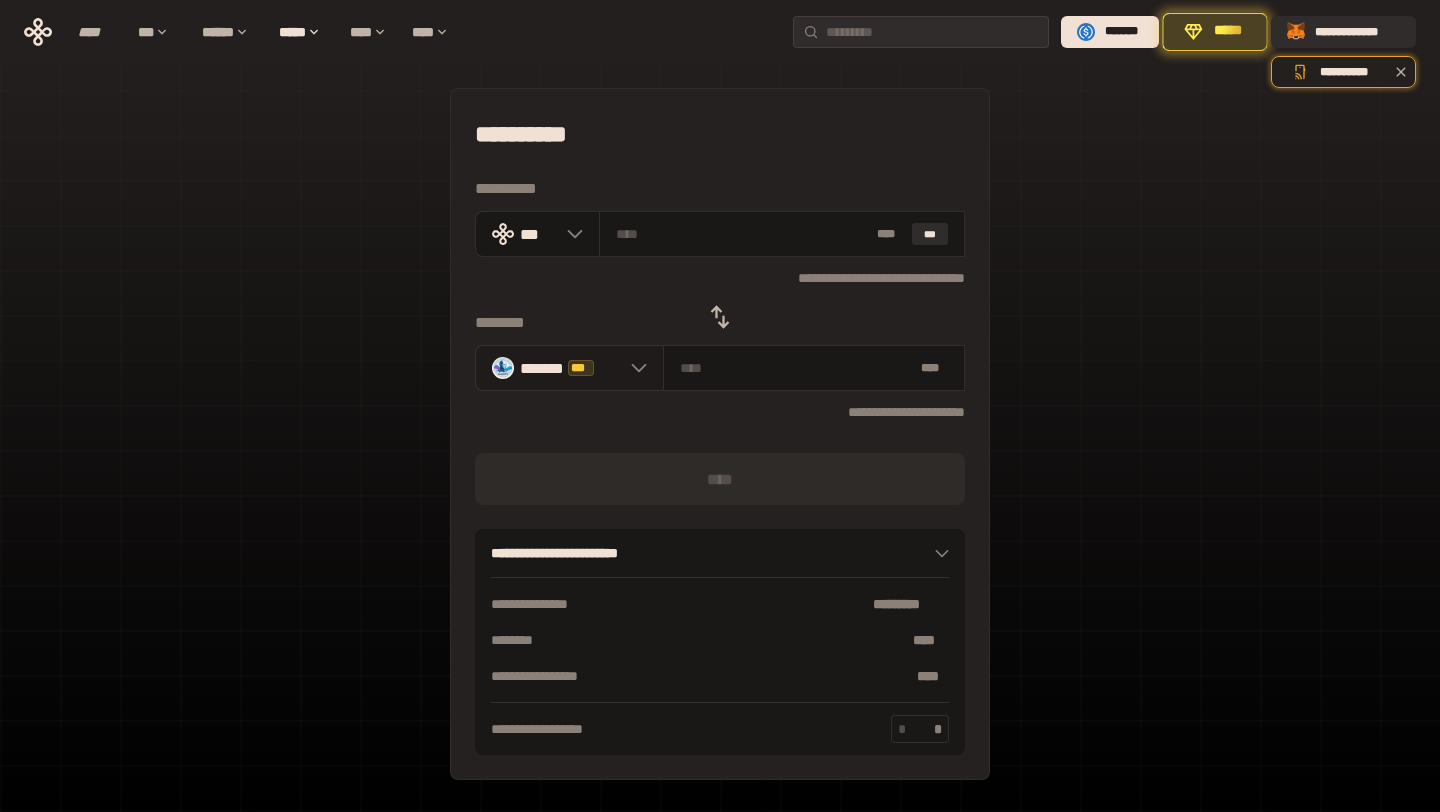 click on "*******   ***" at bounding box center [570, 368] 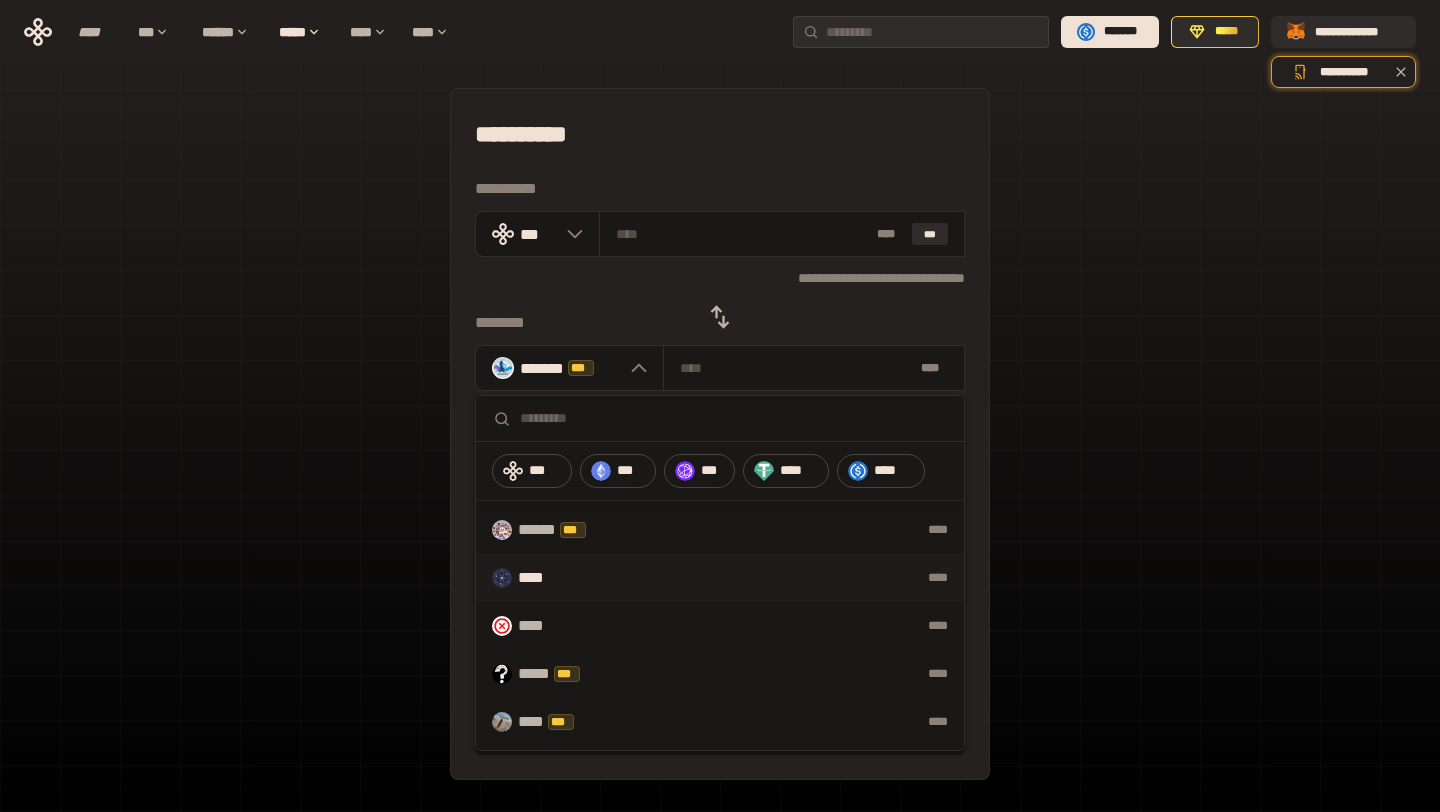 scroll, scrollTop: 63, scrollLeft: 0, axis: vertical 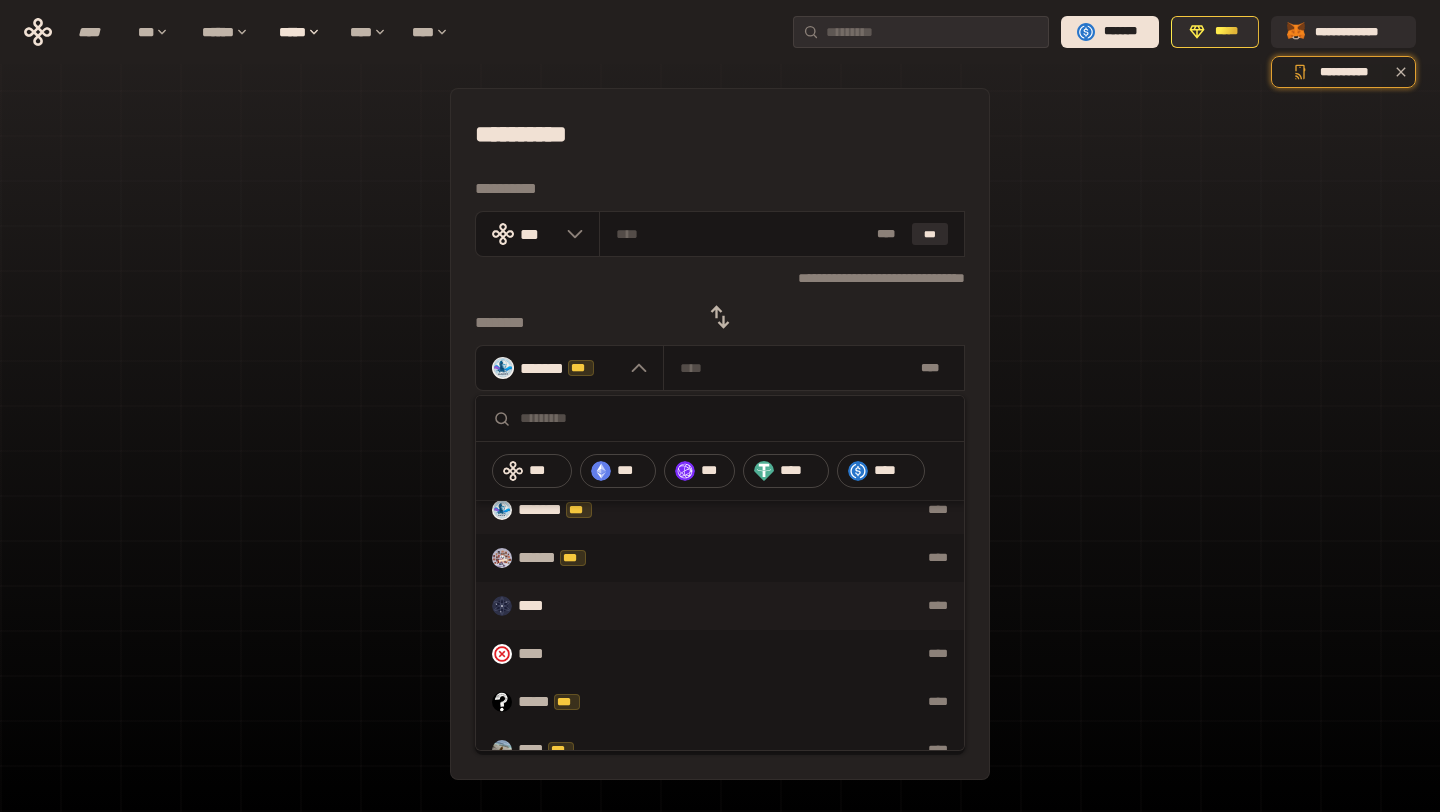 click on "**** ****" at bounding box center [720, 606] 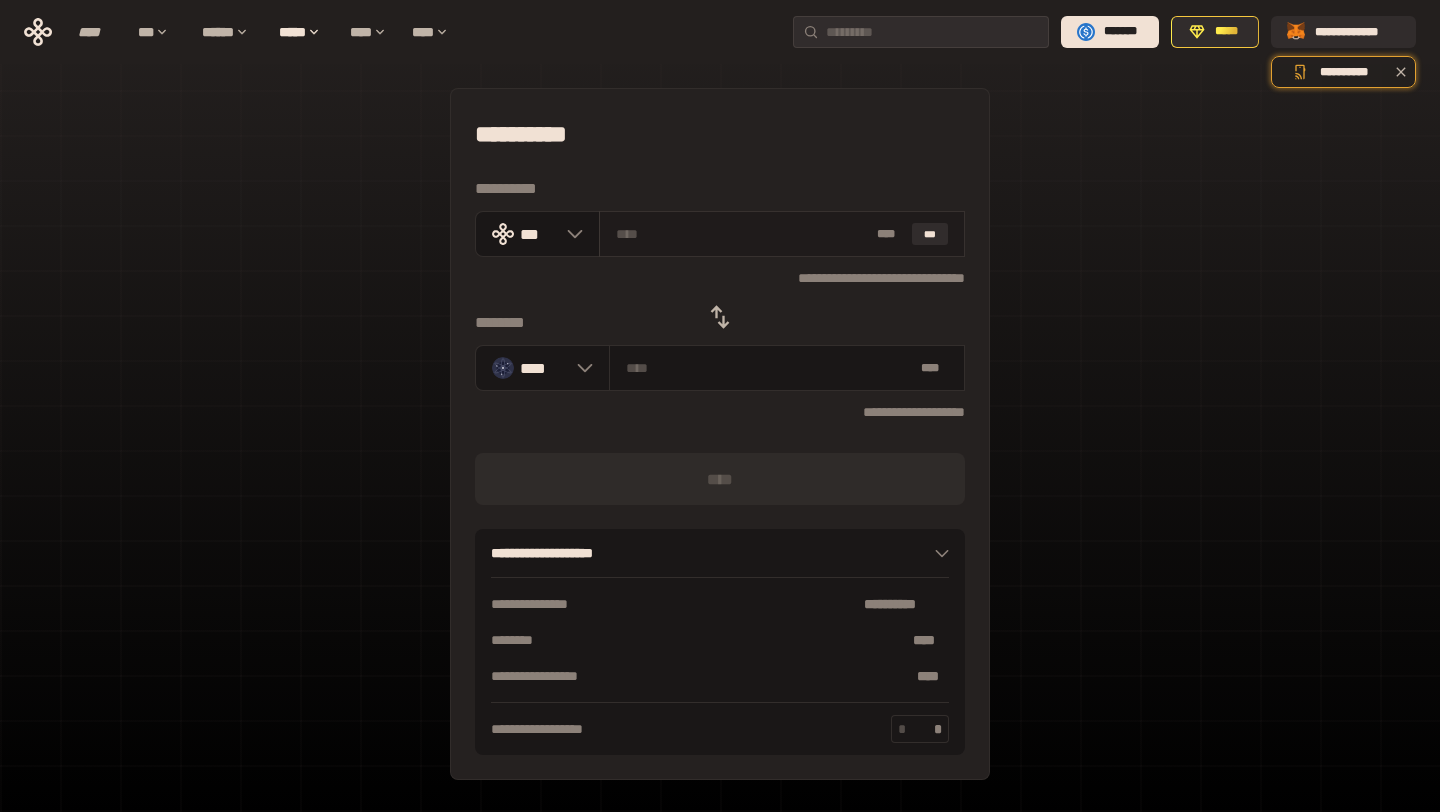 click on "* ** ***" at bounding box center (782, 234) 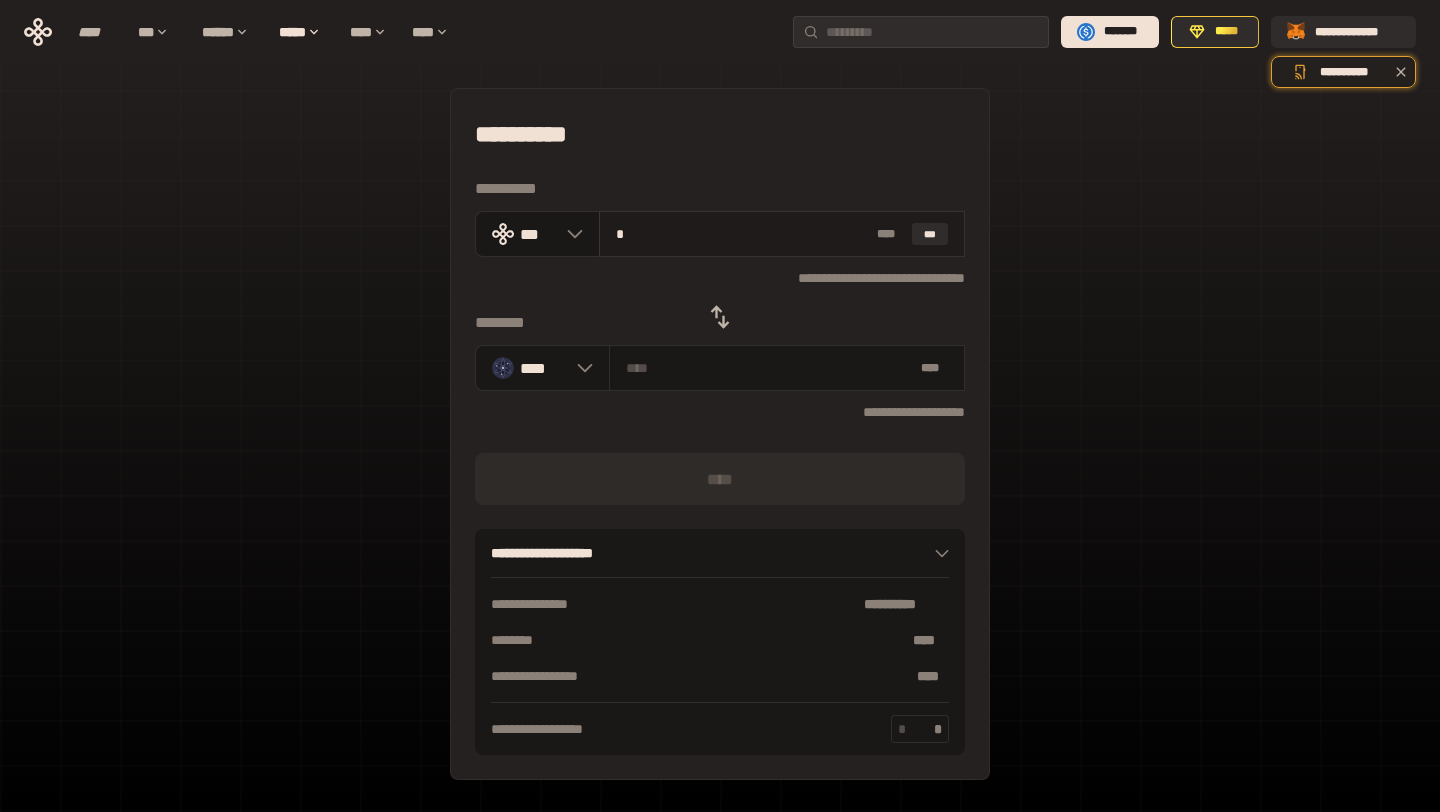 type on "********" 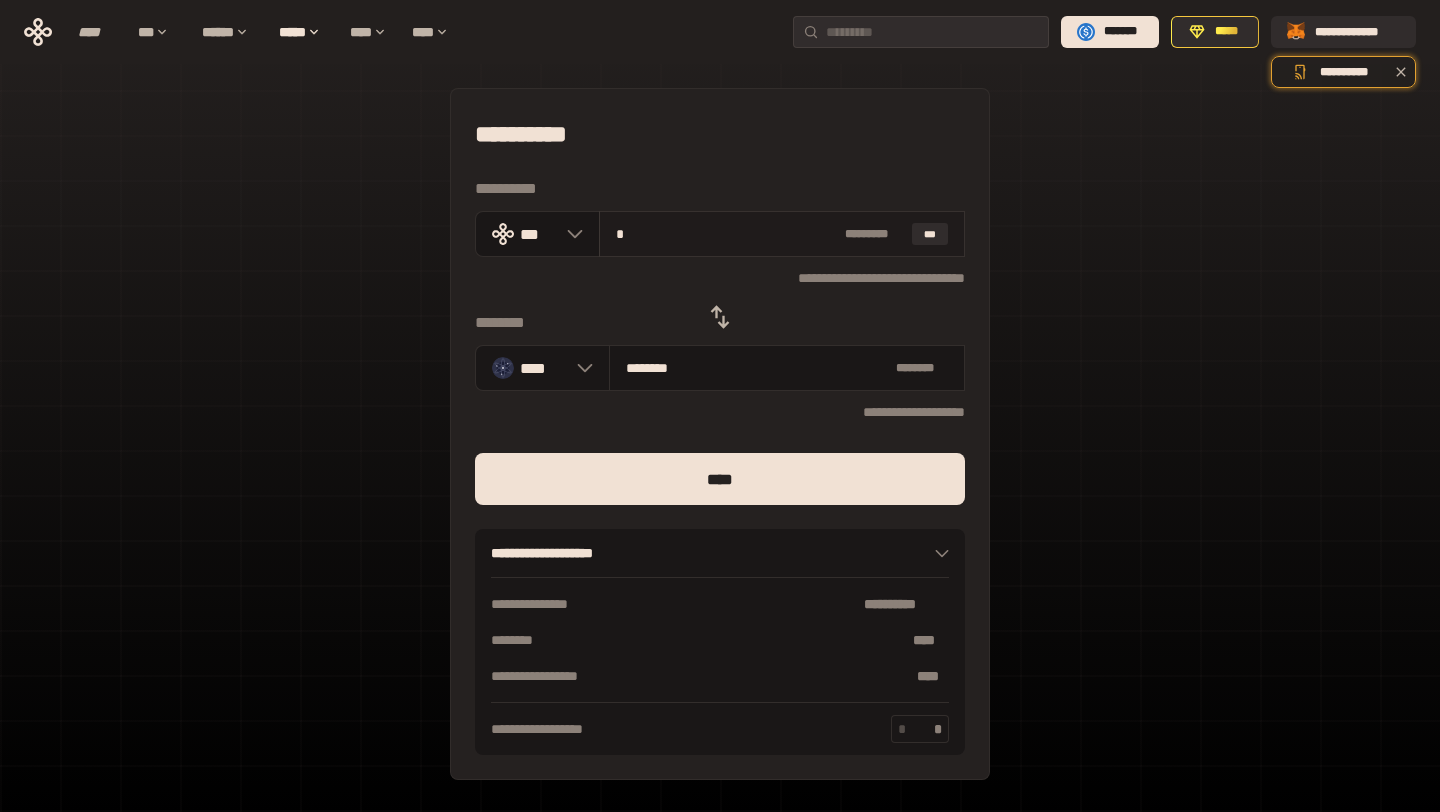 type on "**" 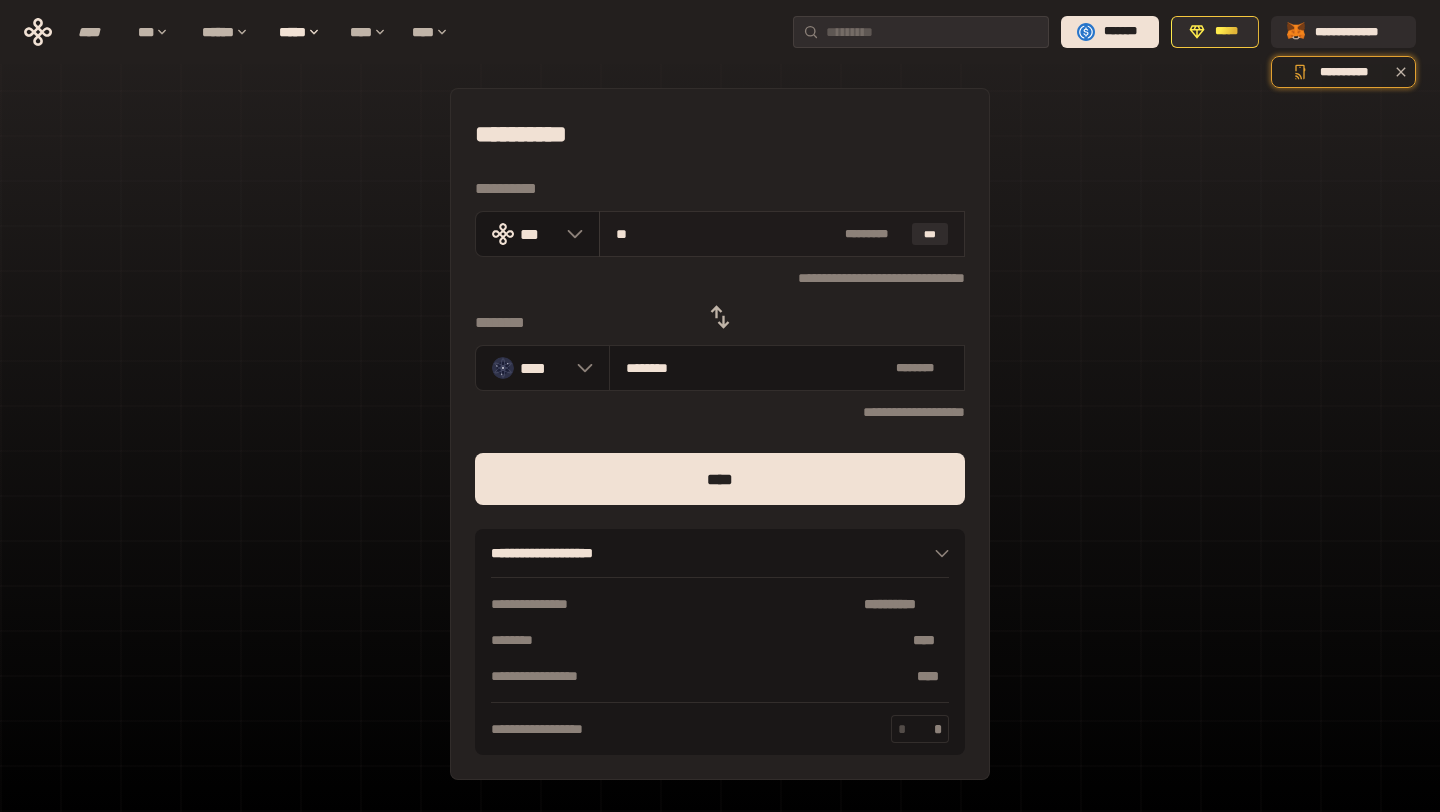 type on "*******" 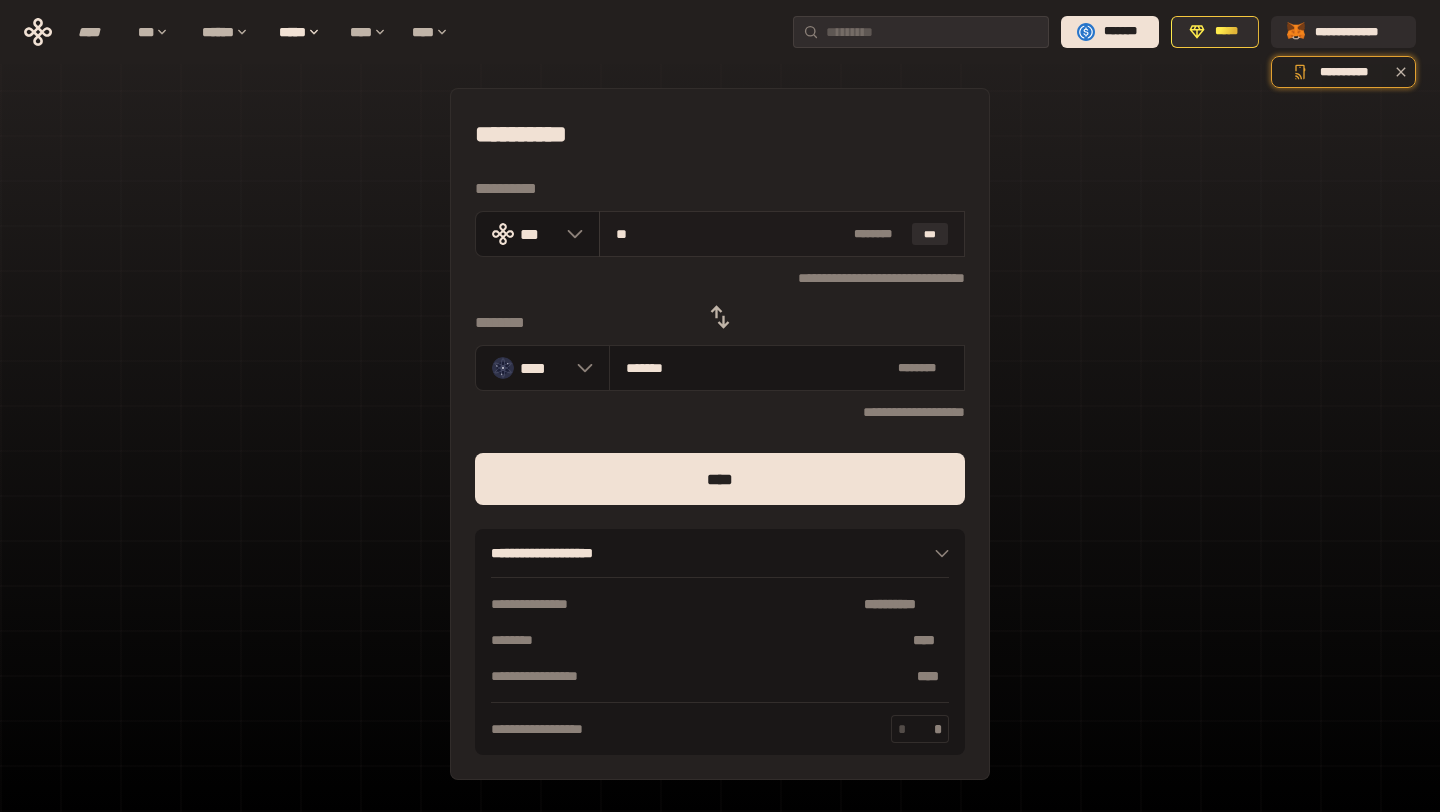 type on "*" 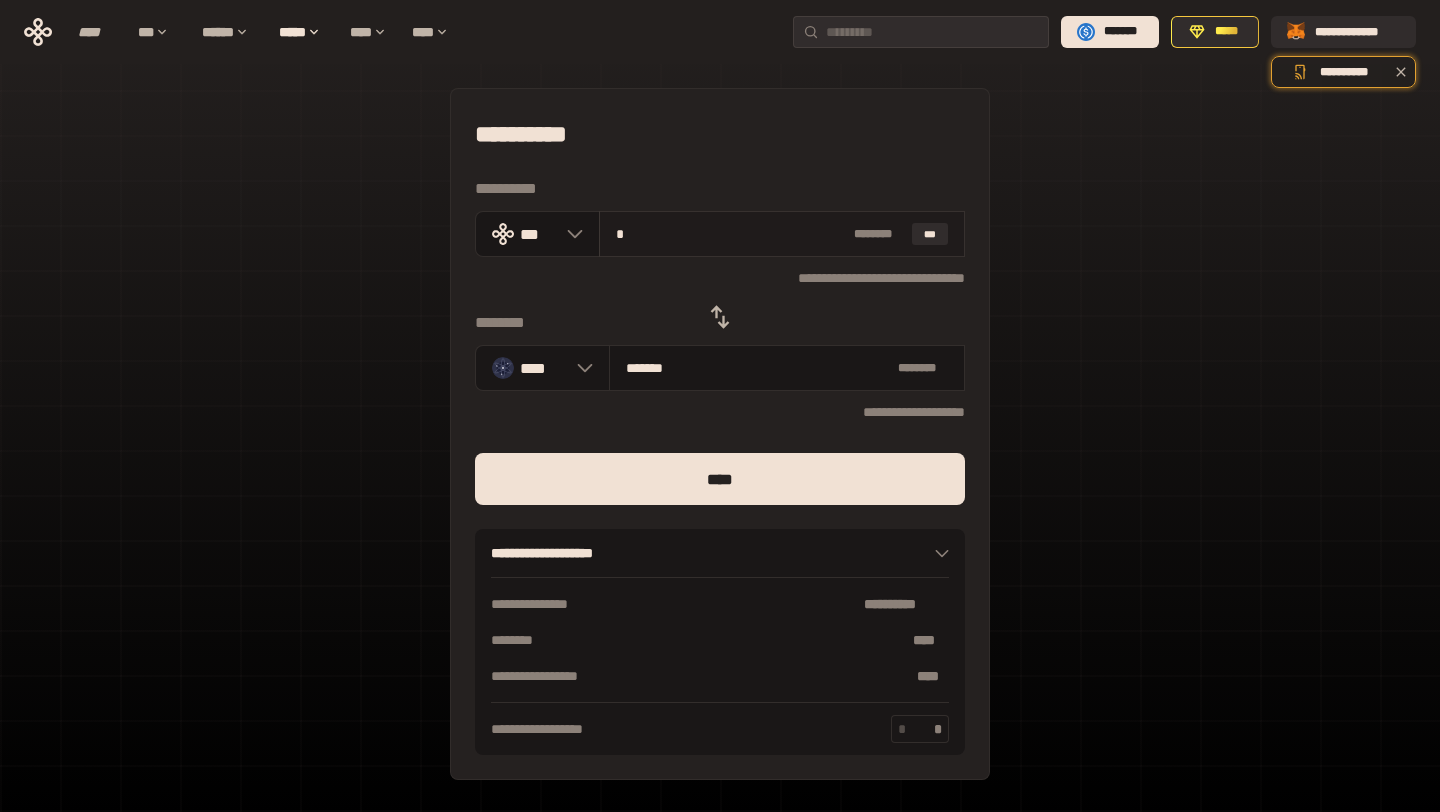 type on "********" 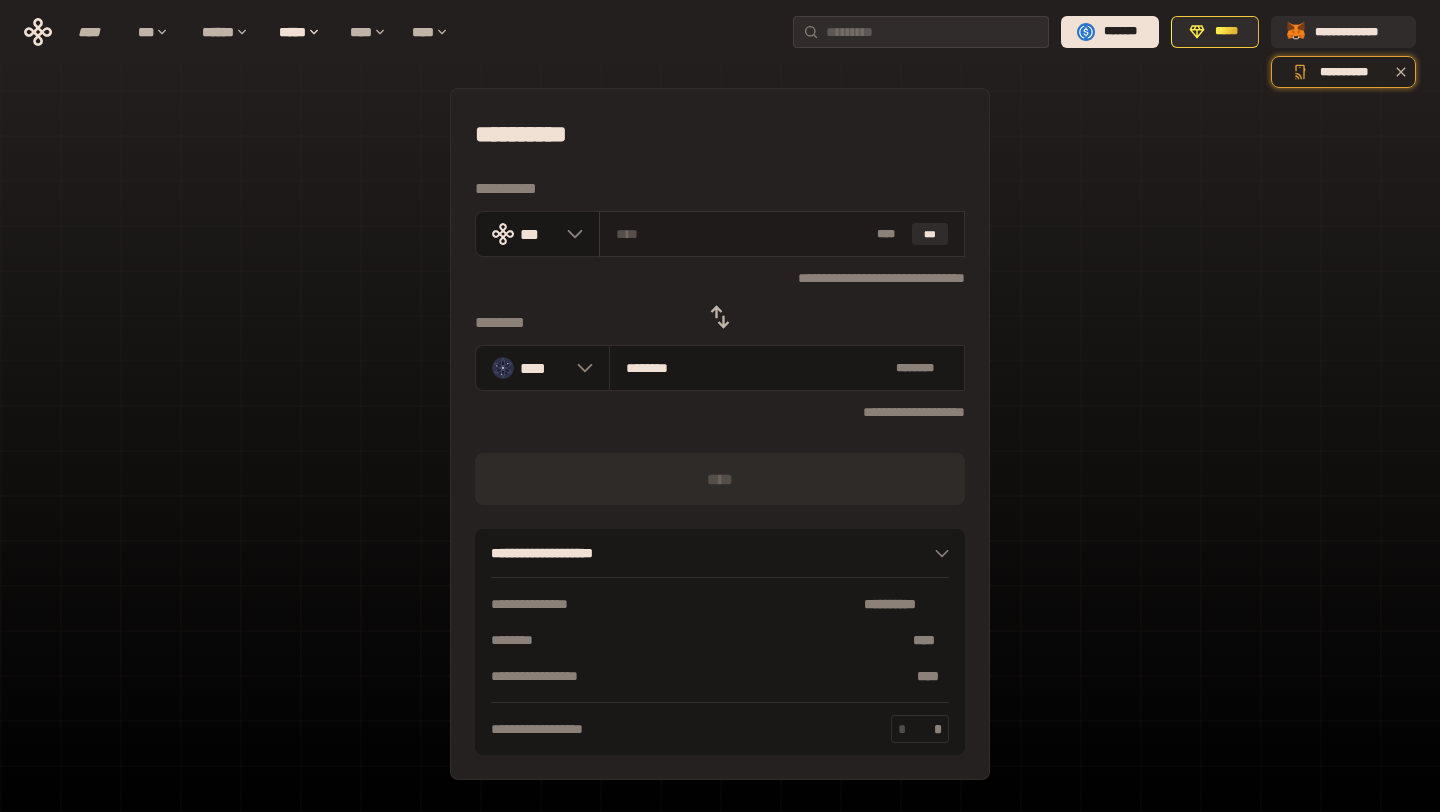 type on "*" 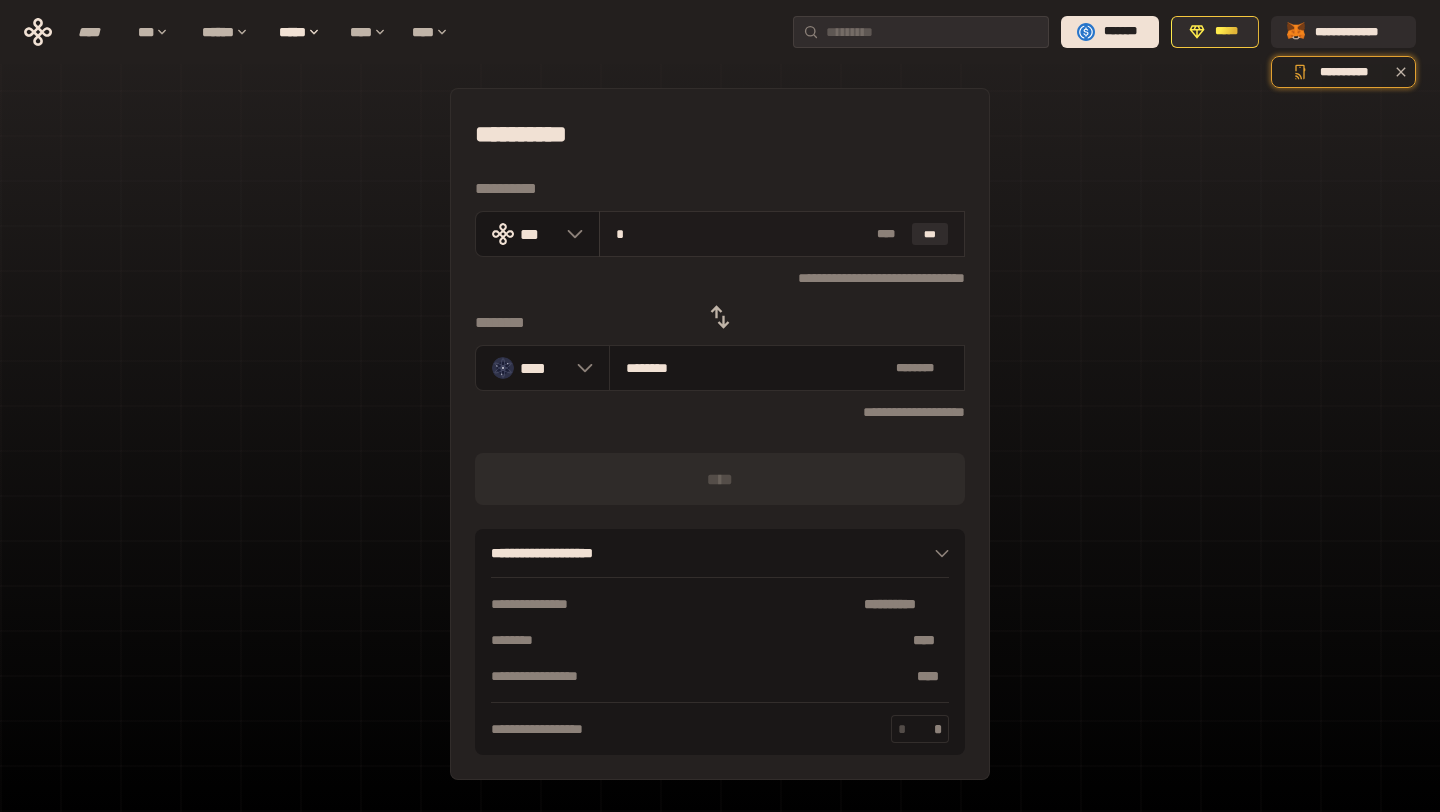 type on "********" 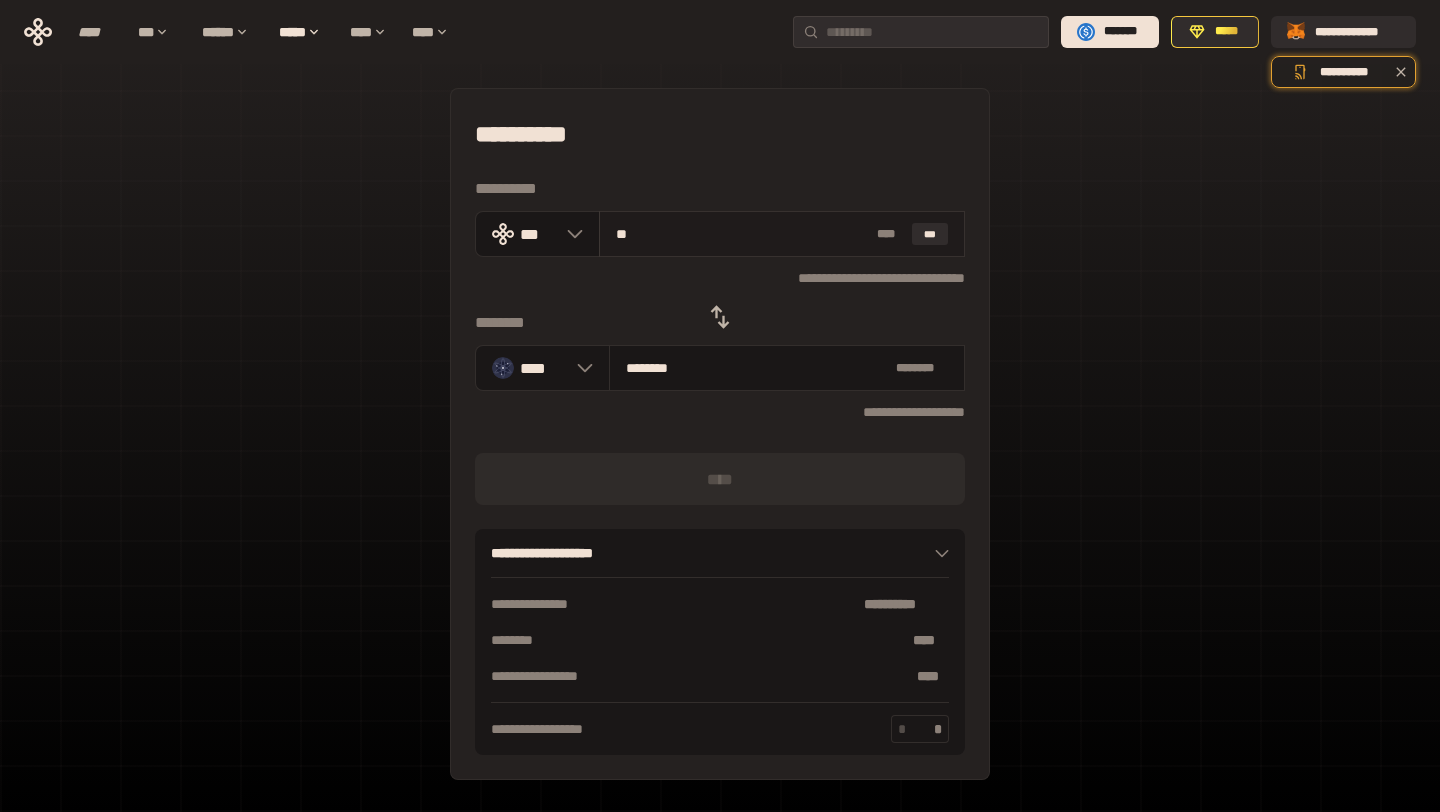 type on "********" 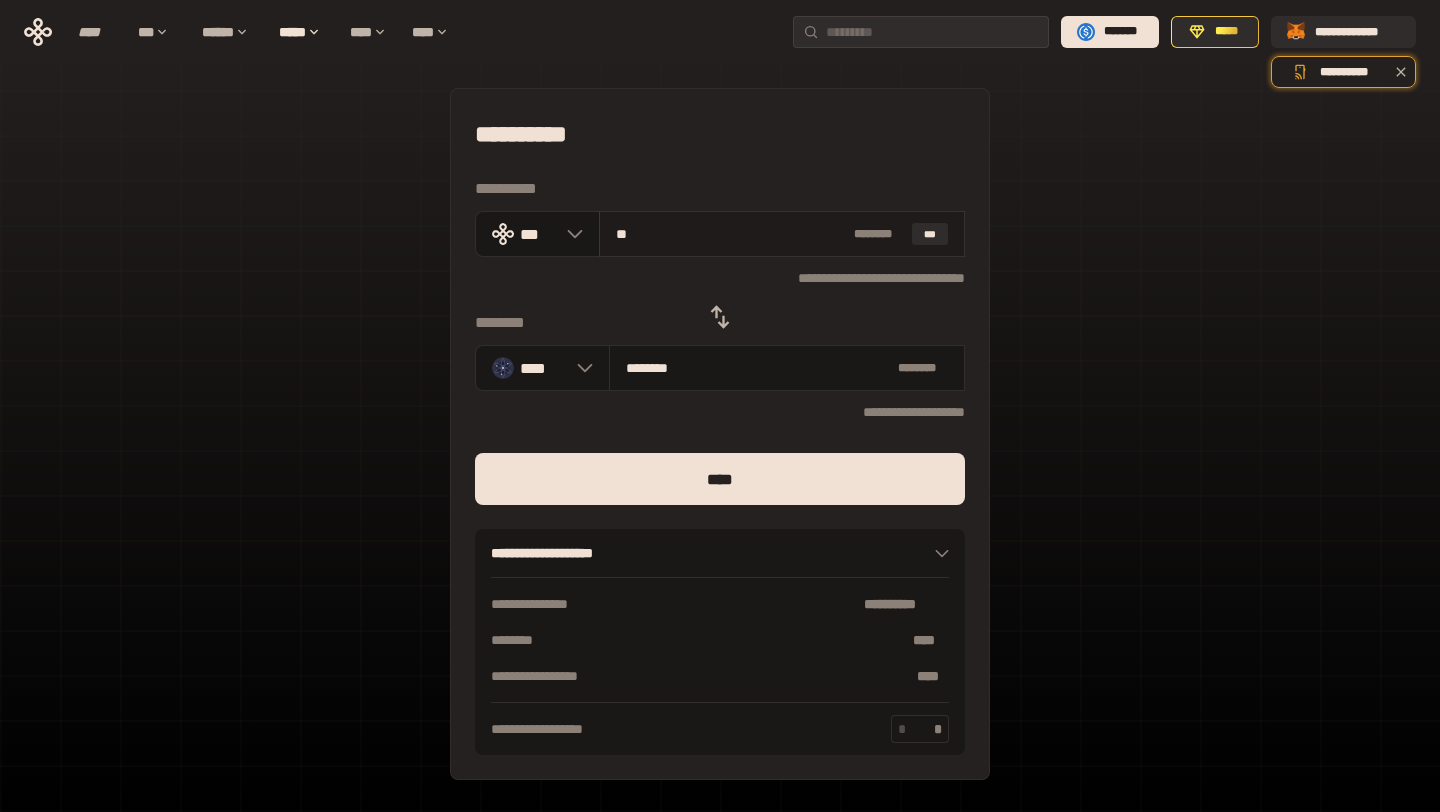 type on "**********" 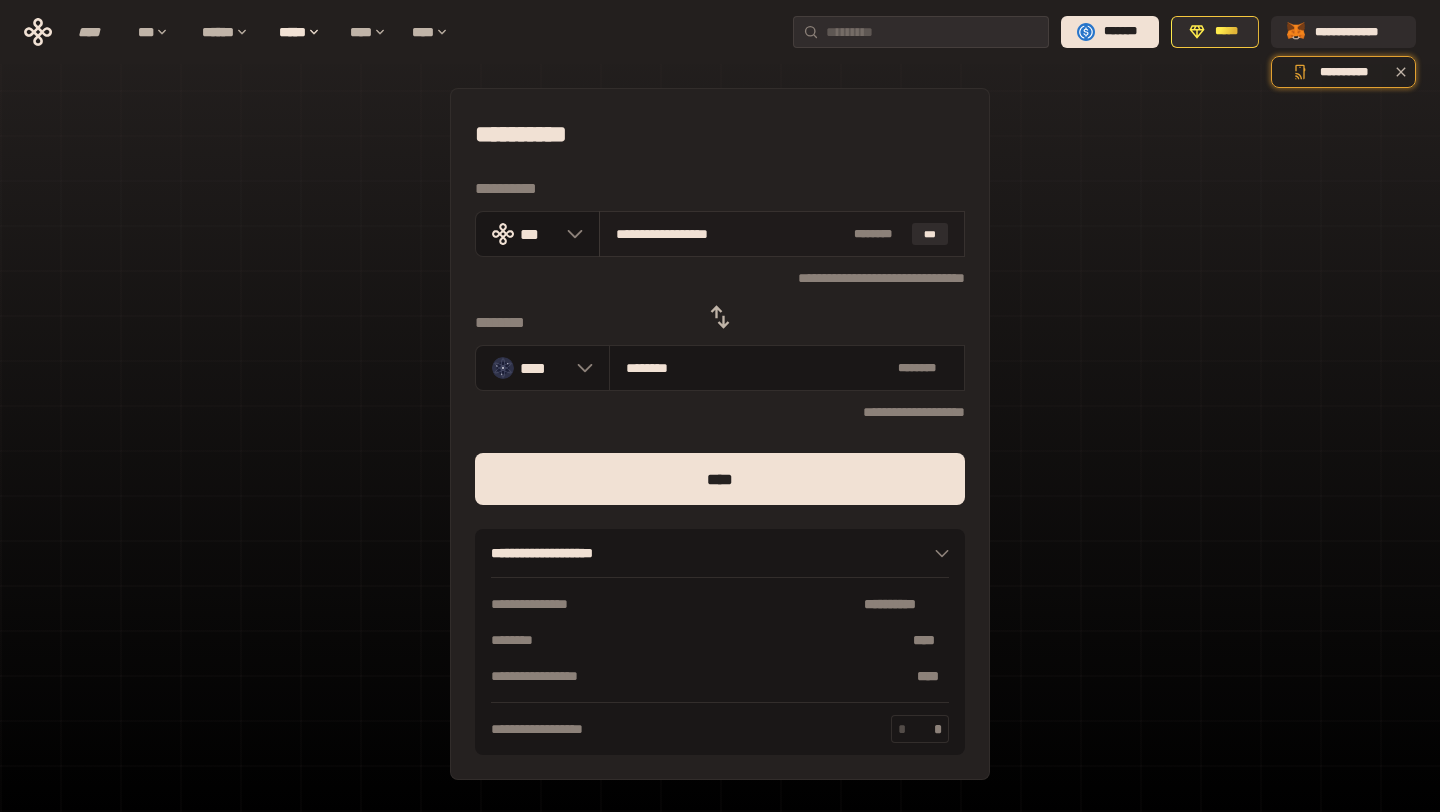 type on "********" 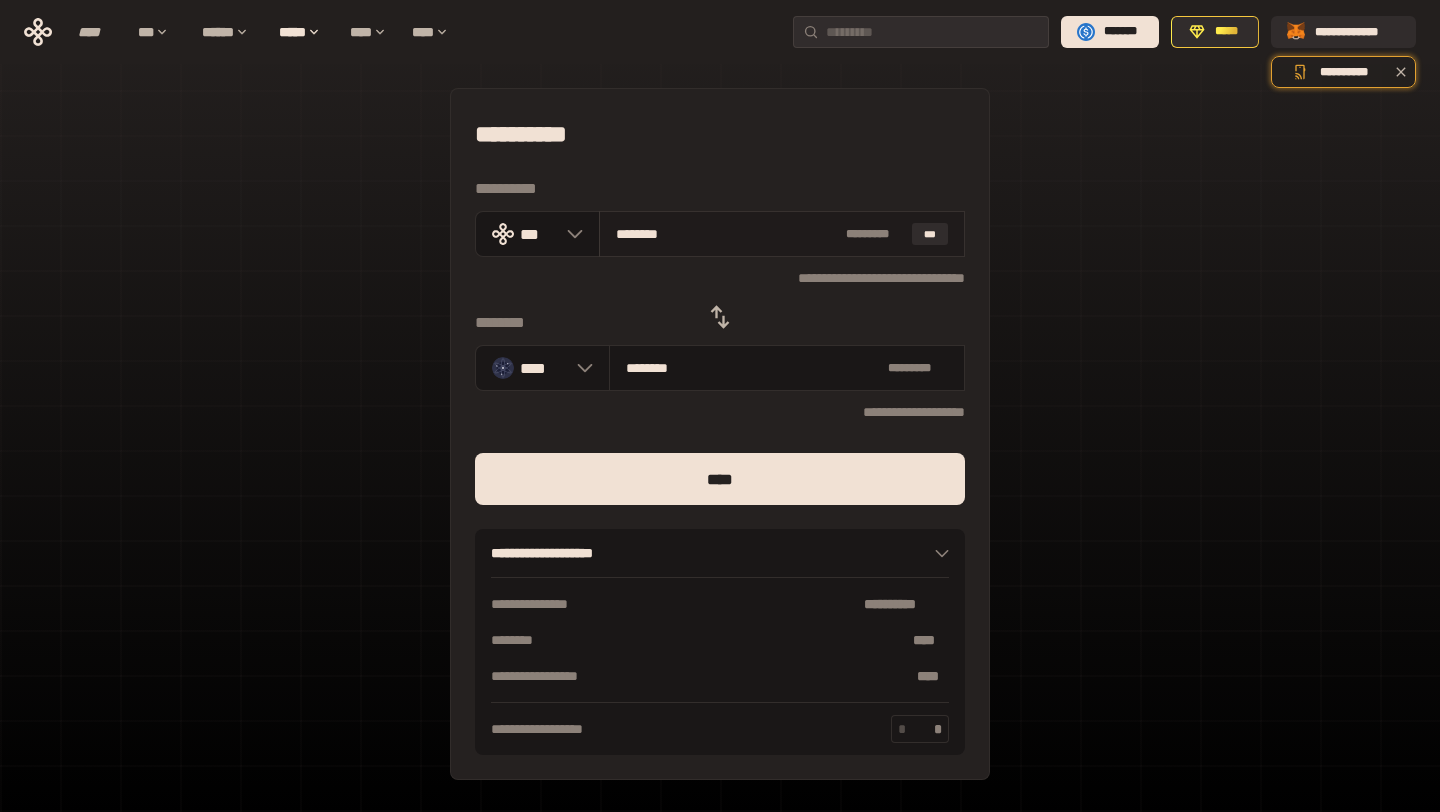 type on "*******" 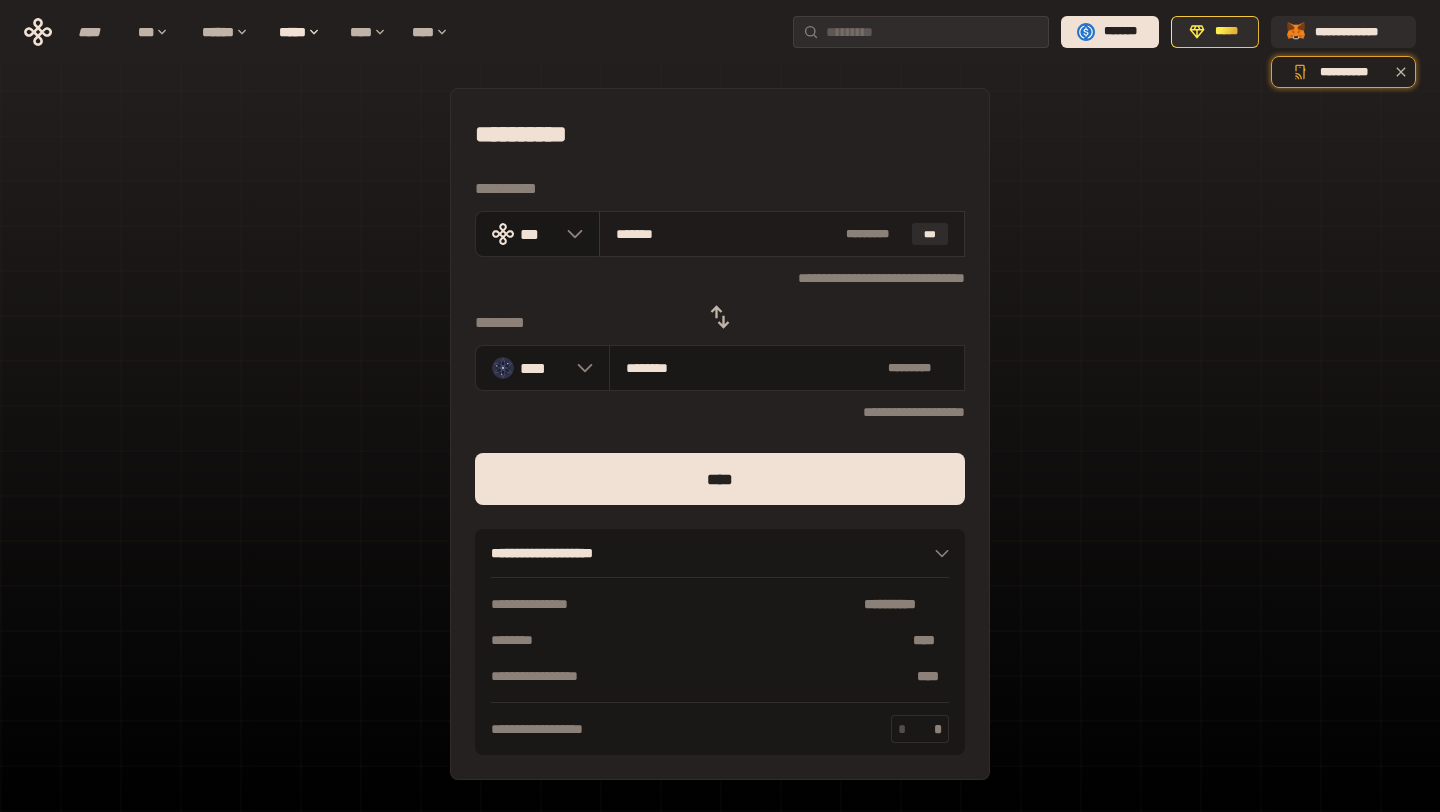 type on "******" 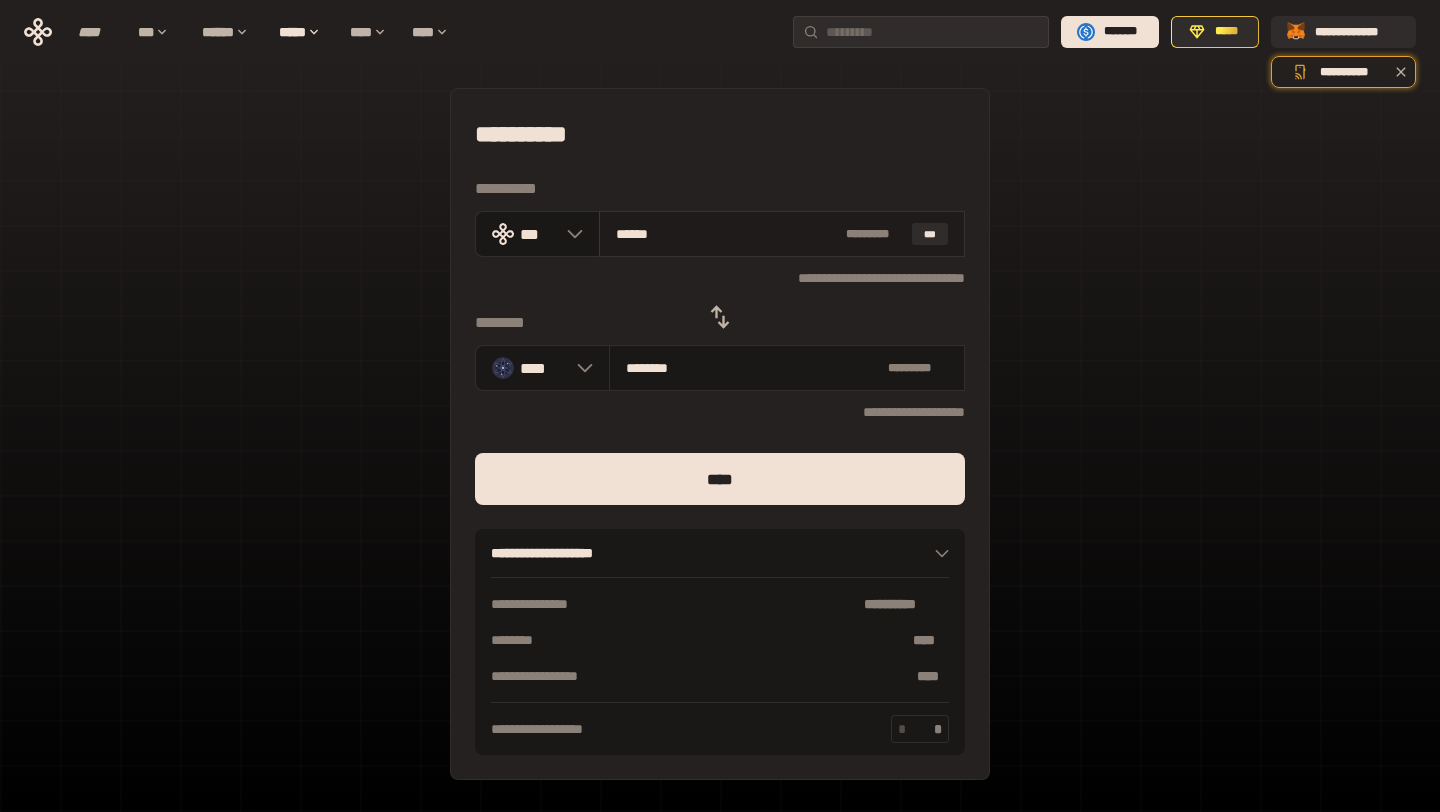 type on "********" 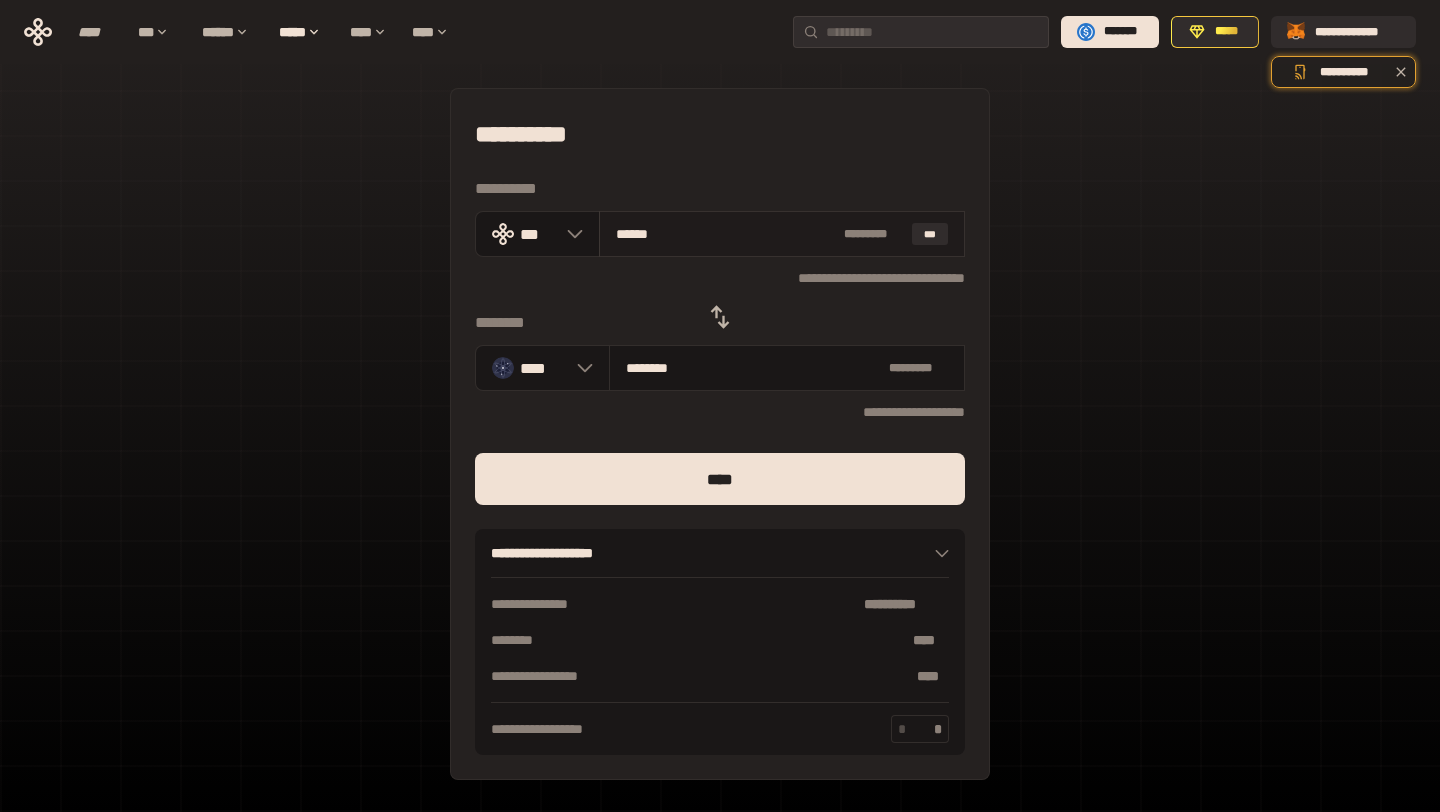 type on "*****" 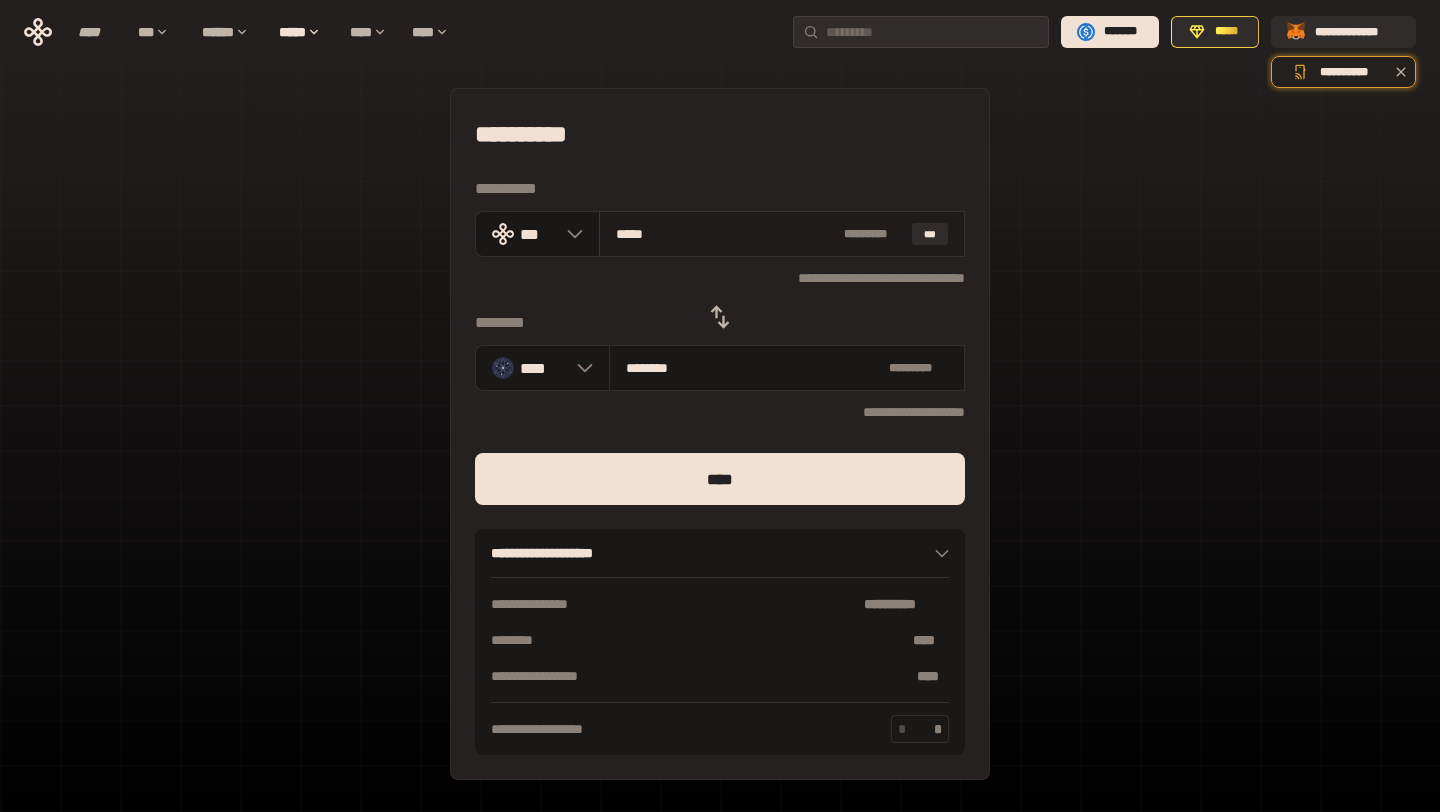type on "********" 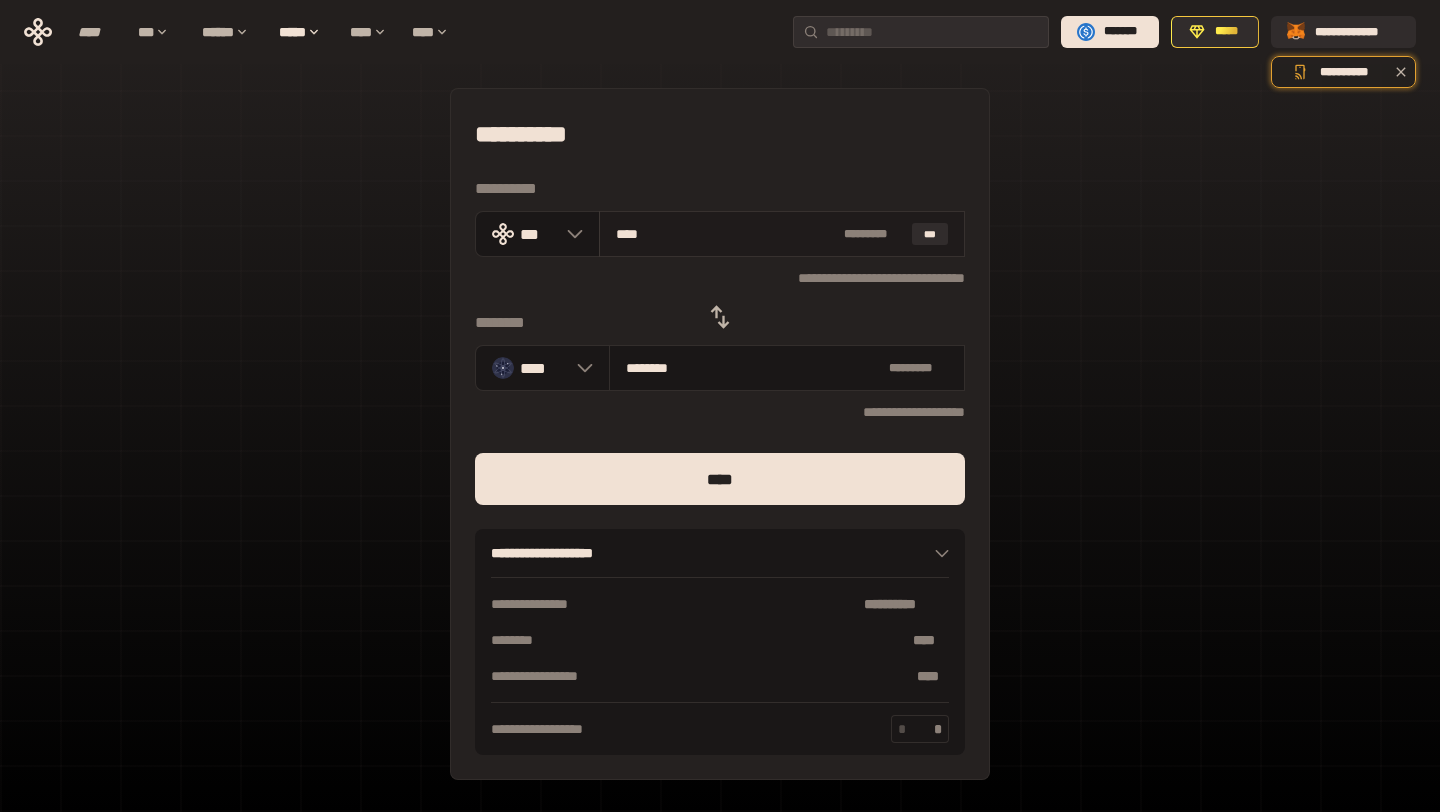 type on "***" 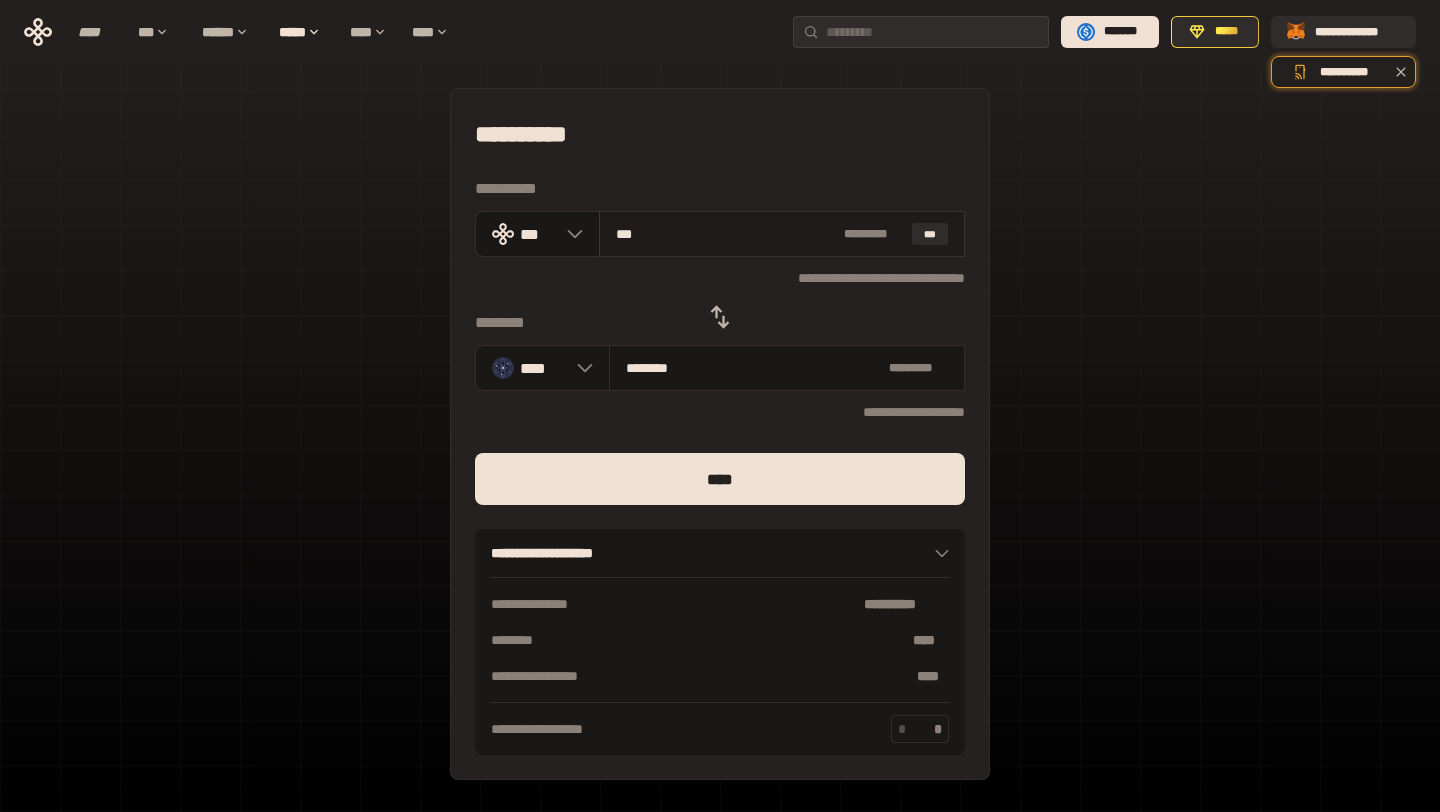 type on "**" 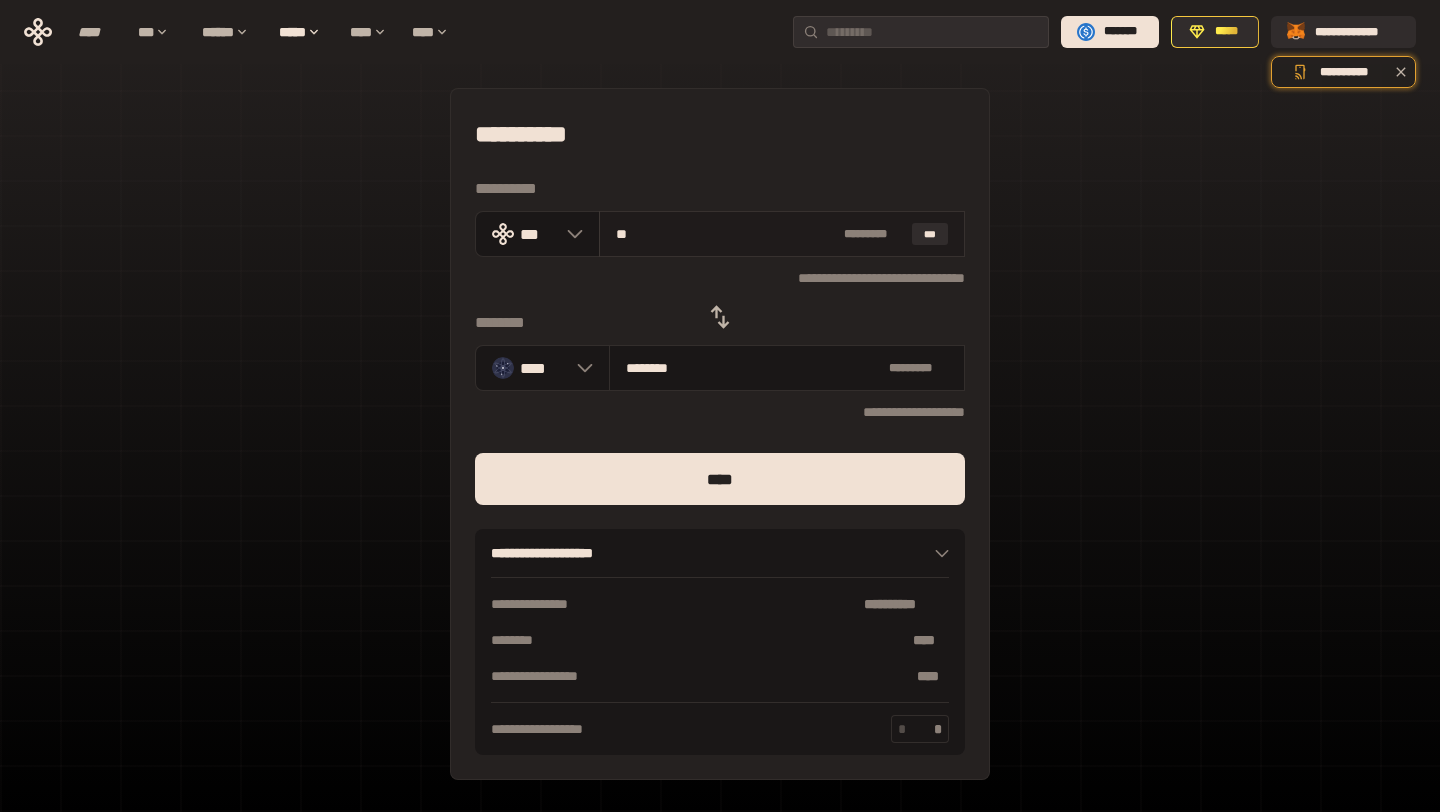 type on "********" 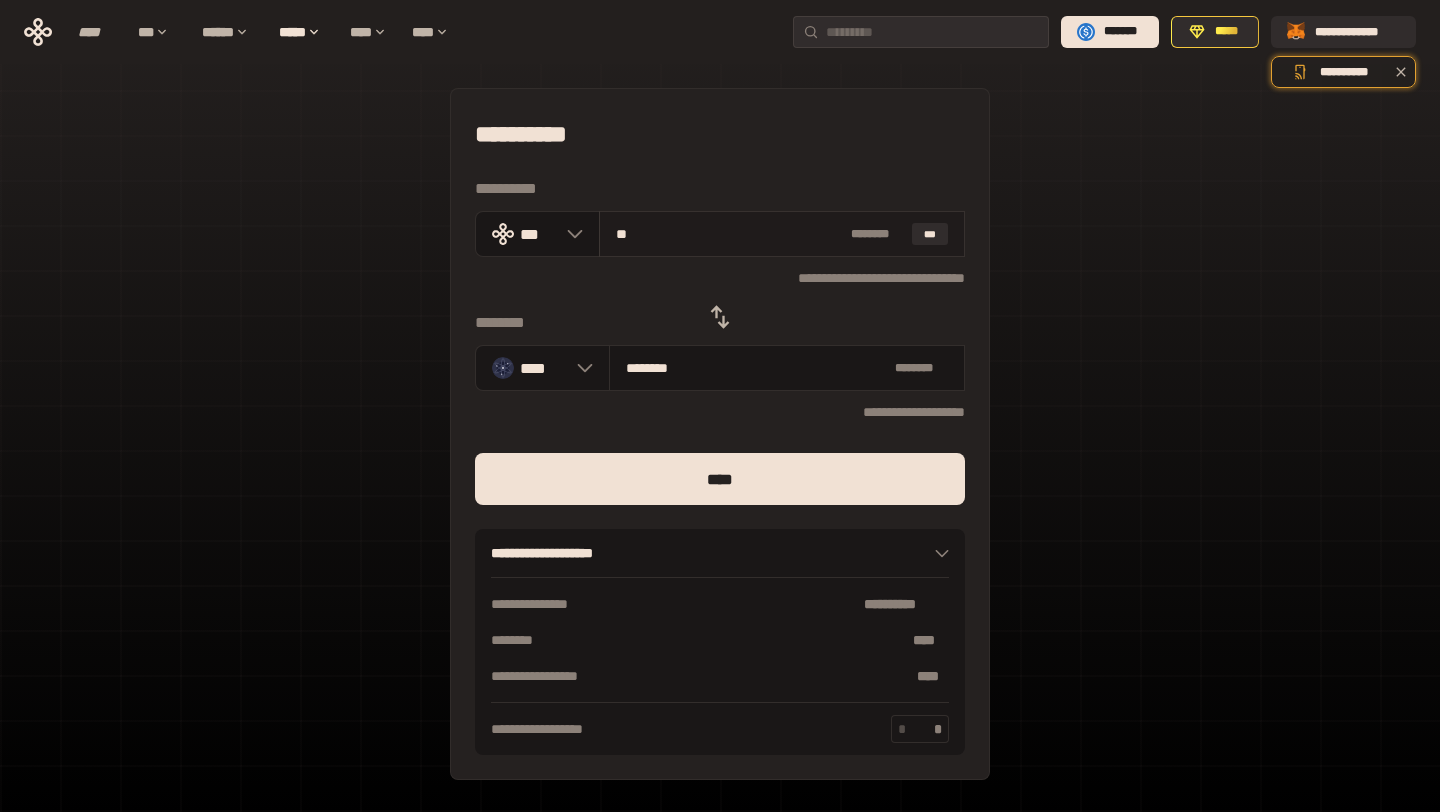 type on "*" 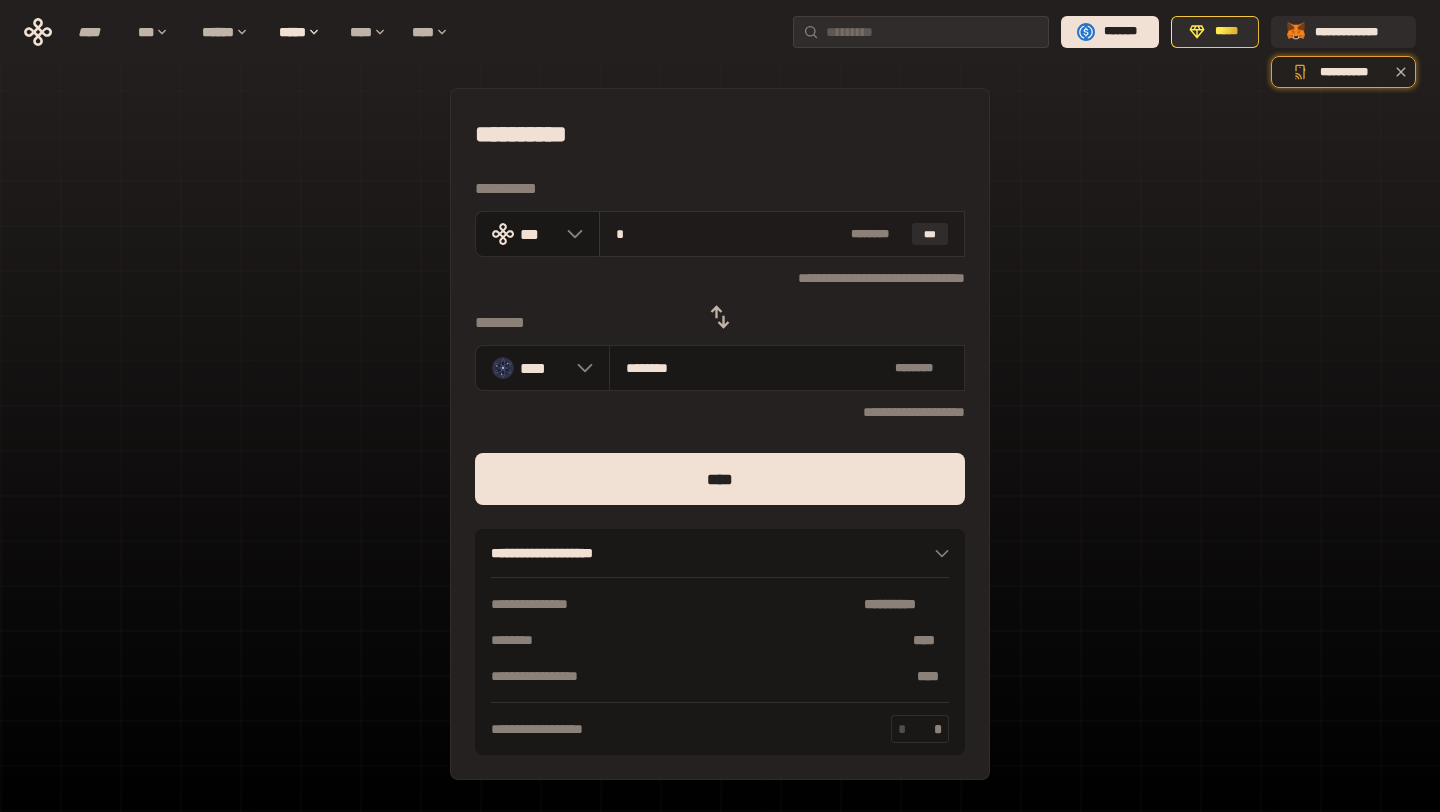 type on "********" 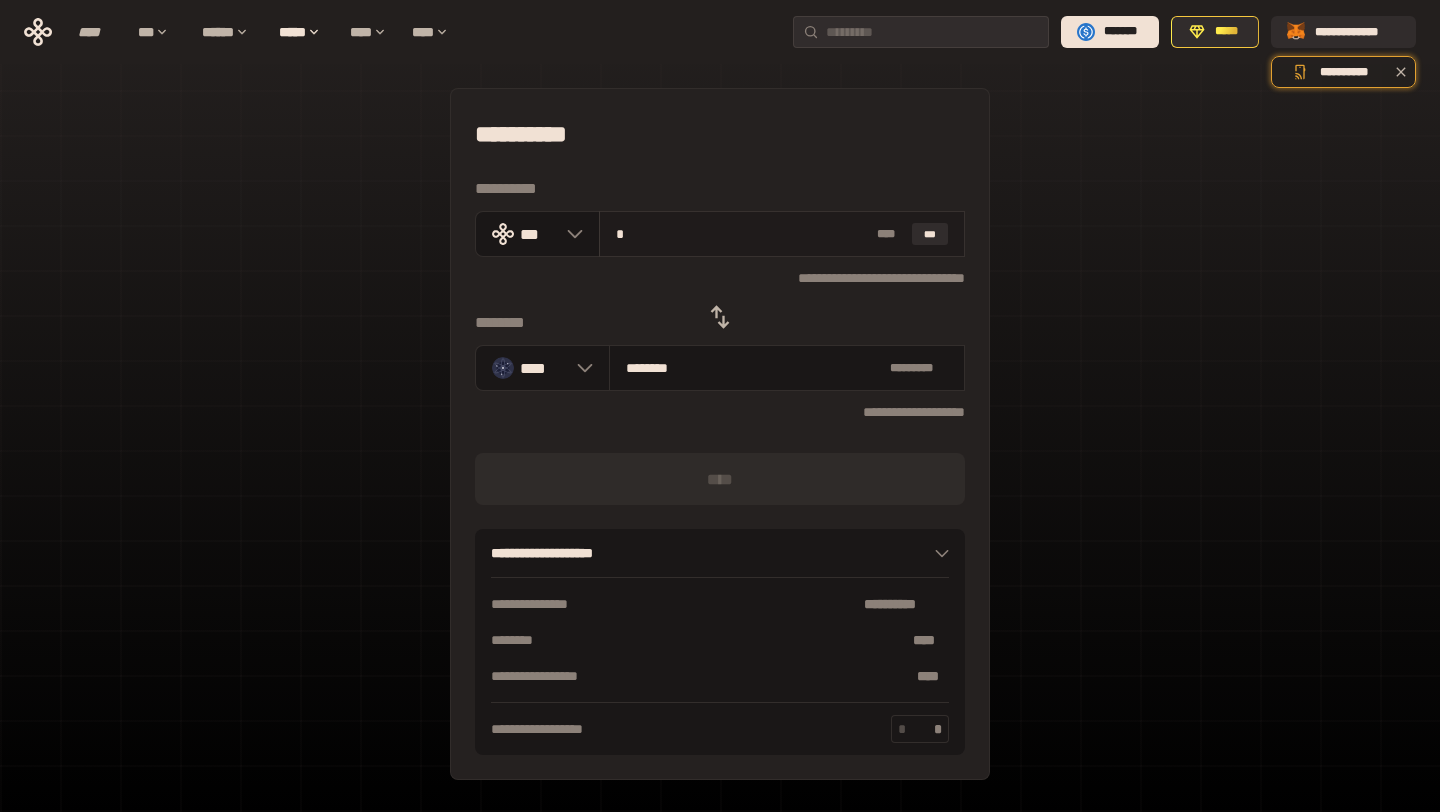 type on "**" 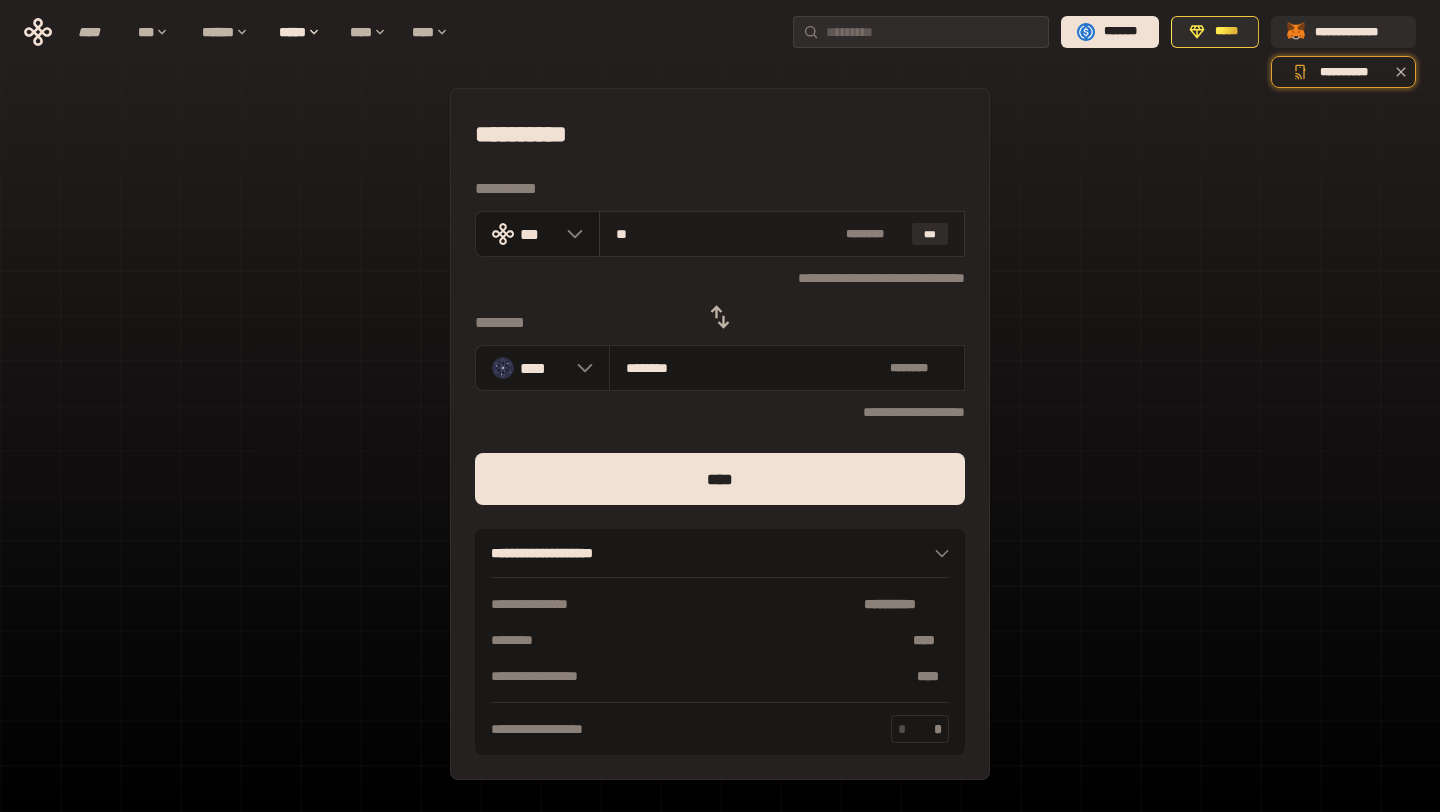 type on "********" 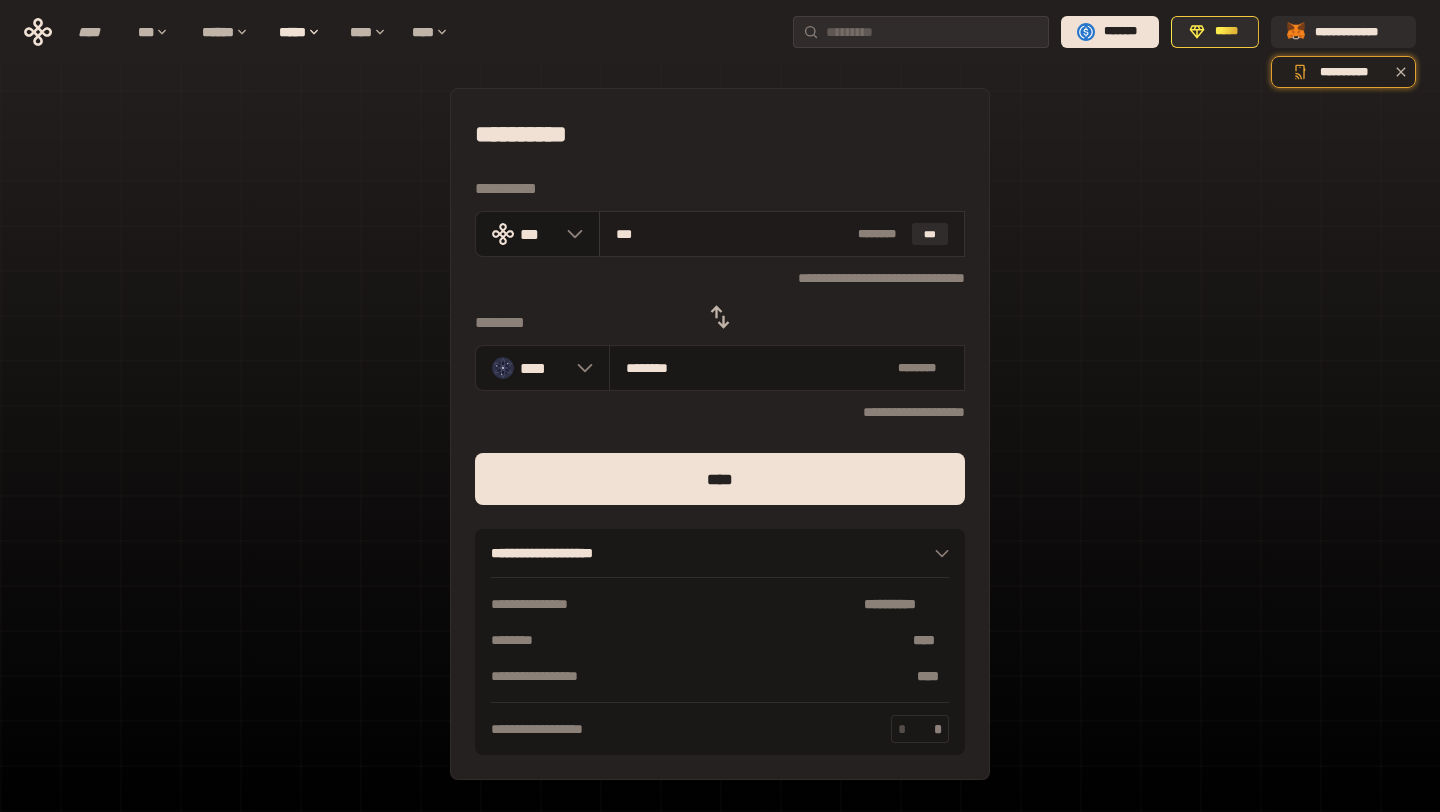 type on "****" 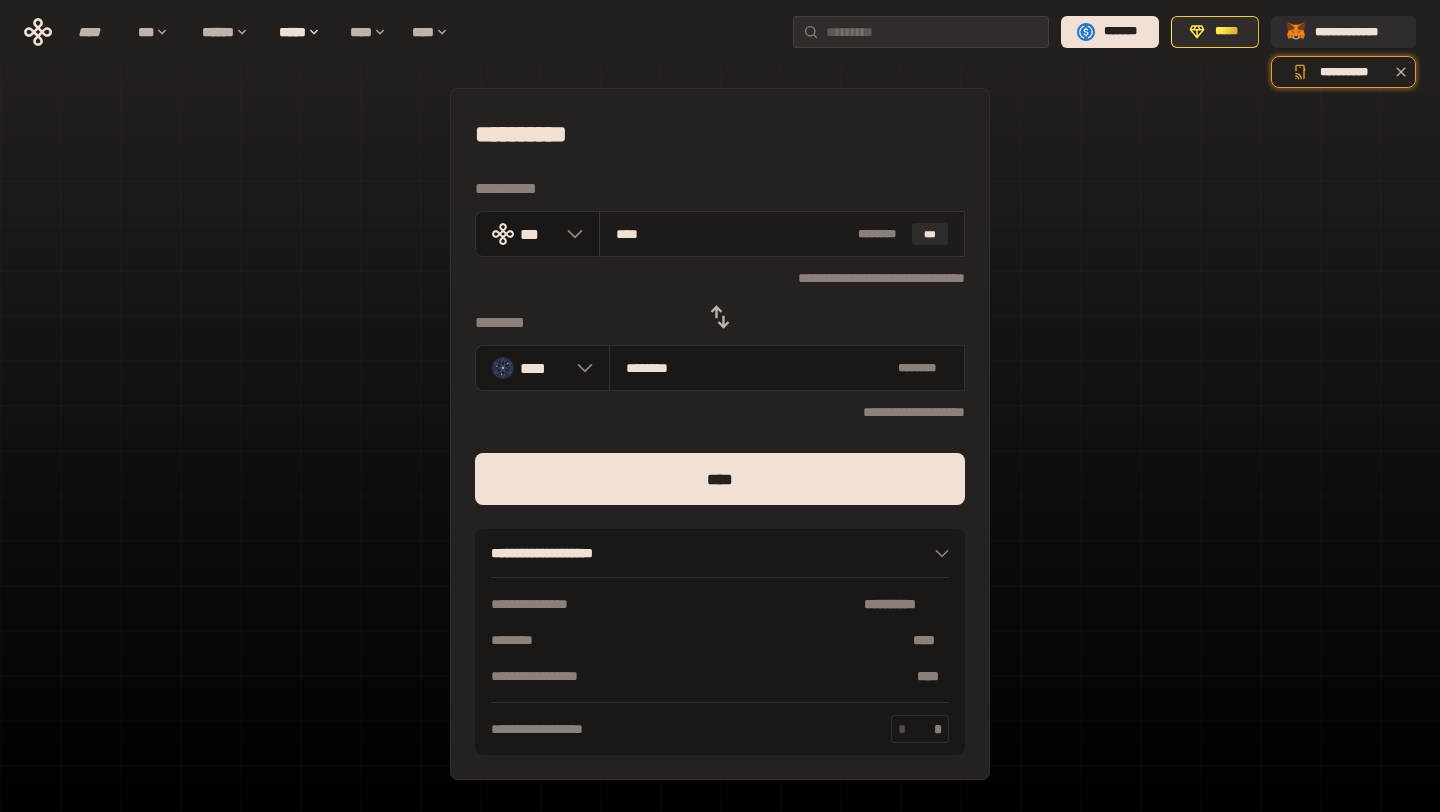 type on "********" 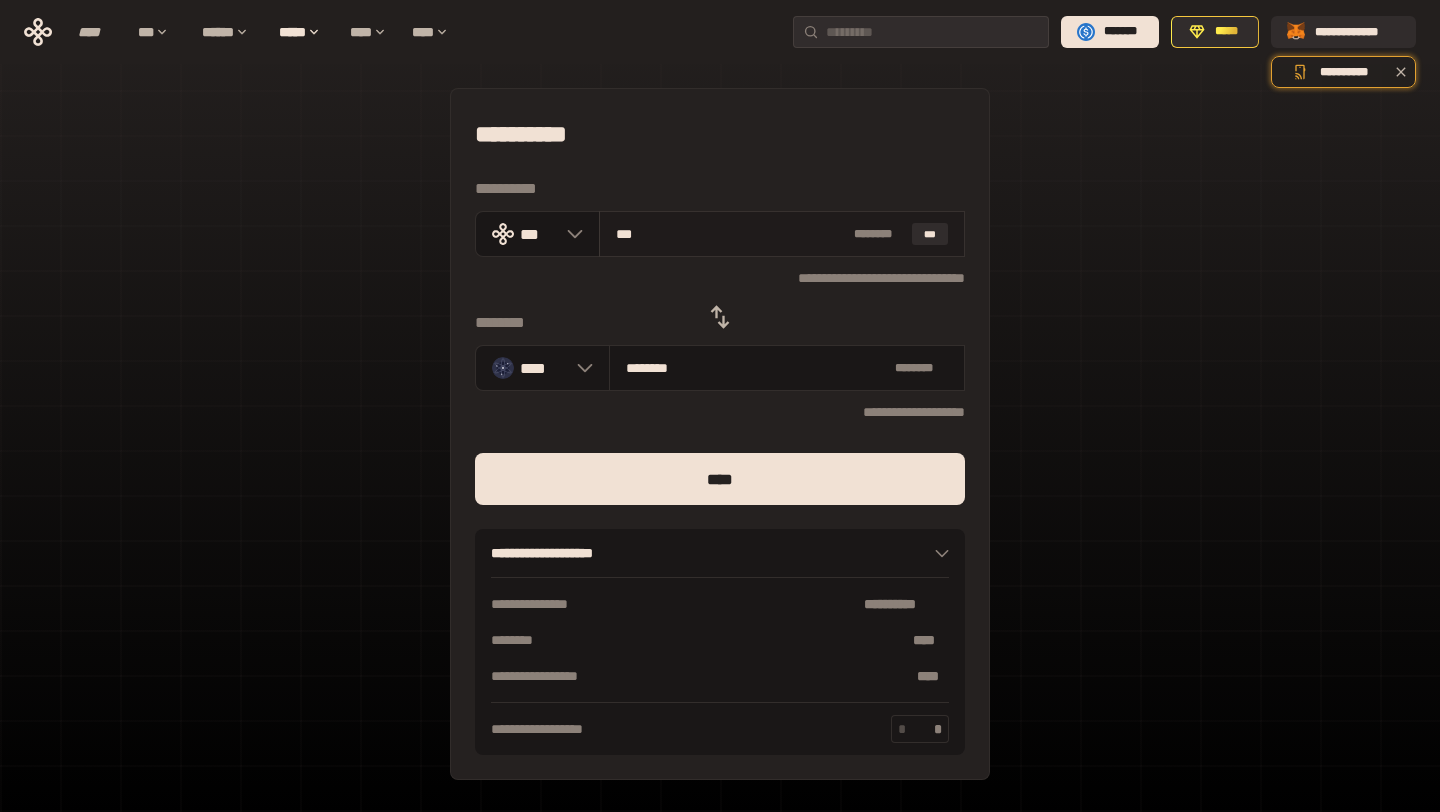 type on "**" 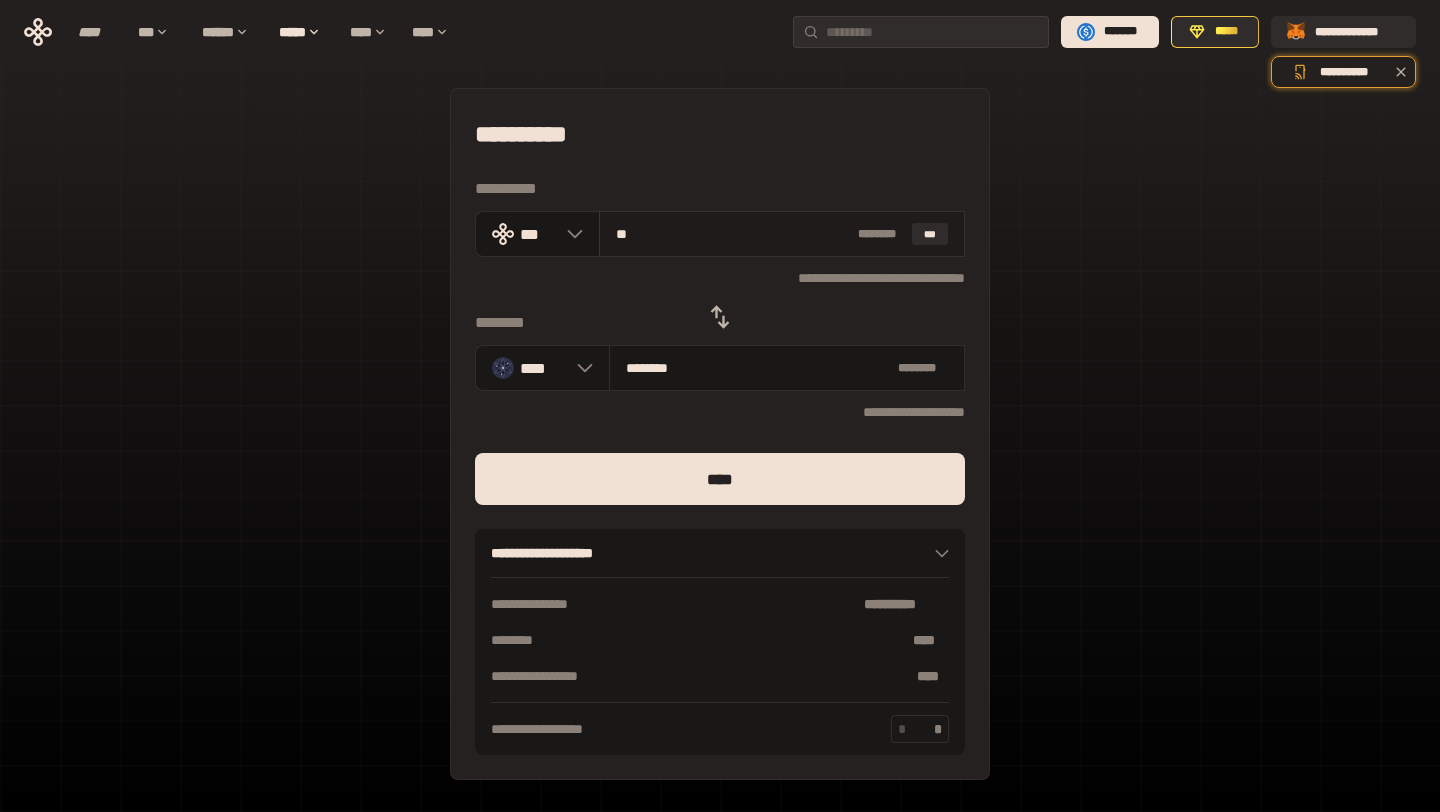 type on "**********" 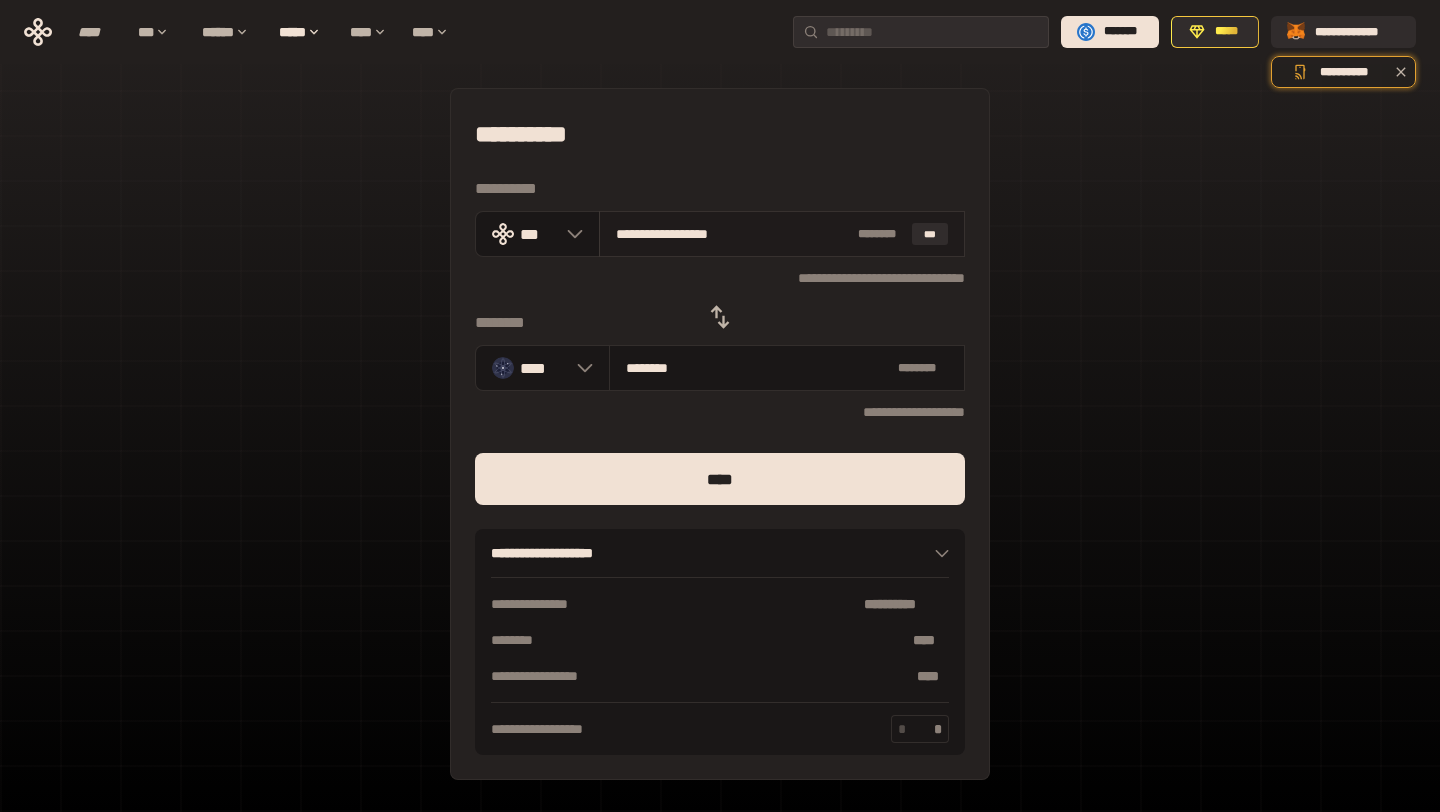 type on "********" 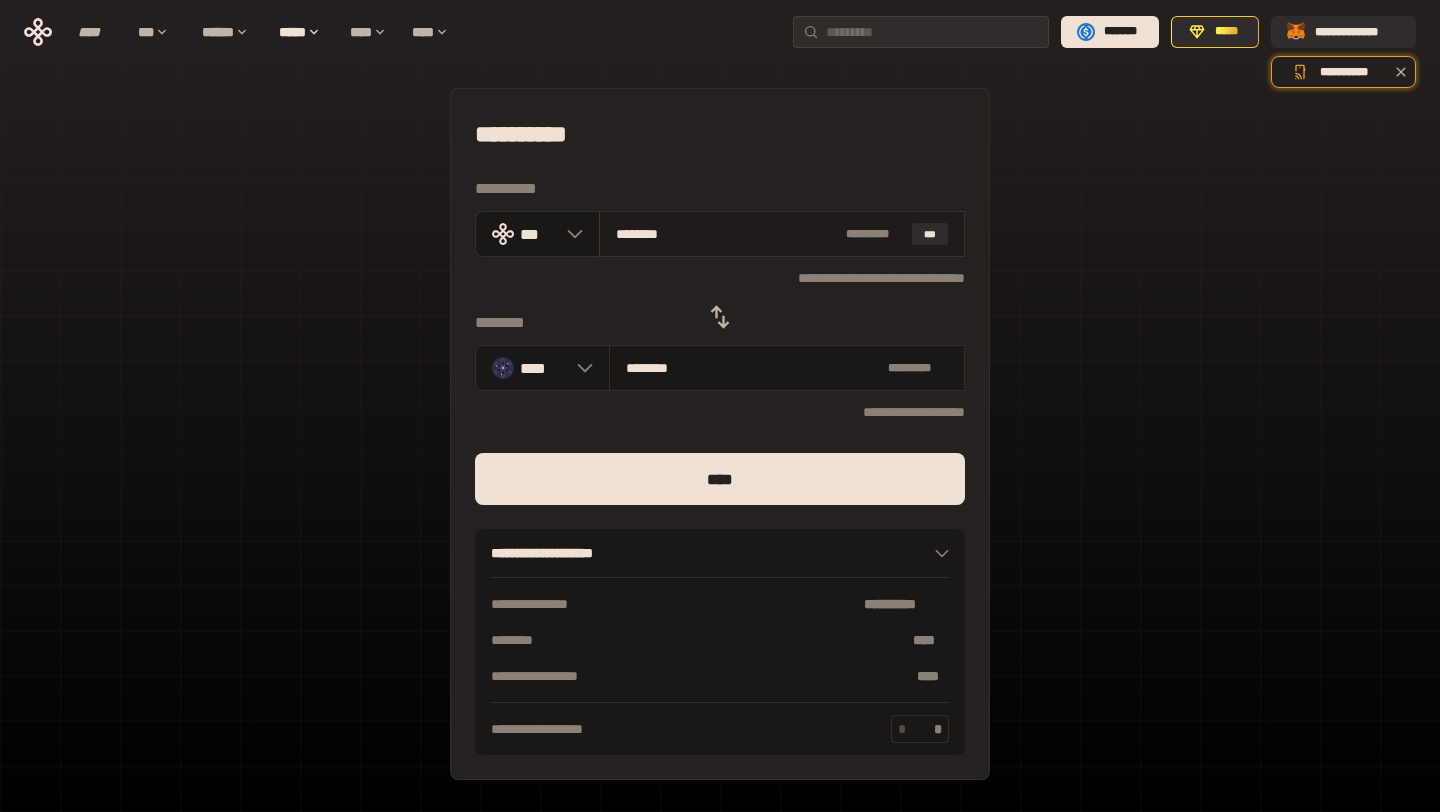 type on "*******" 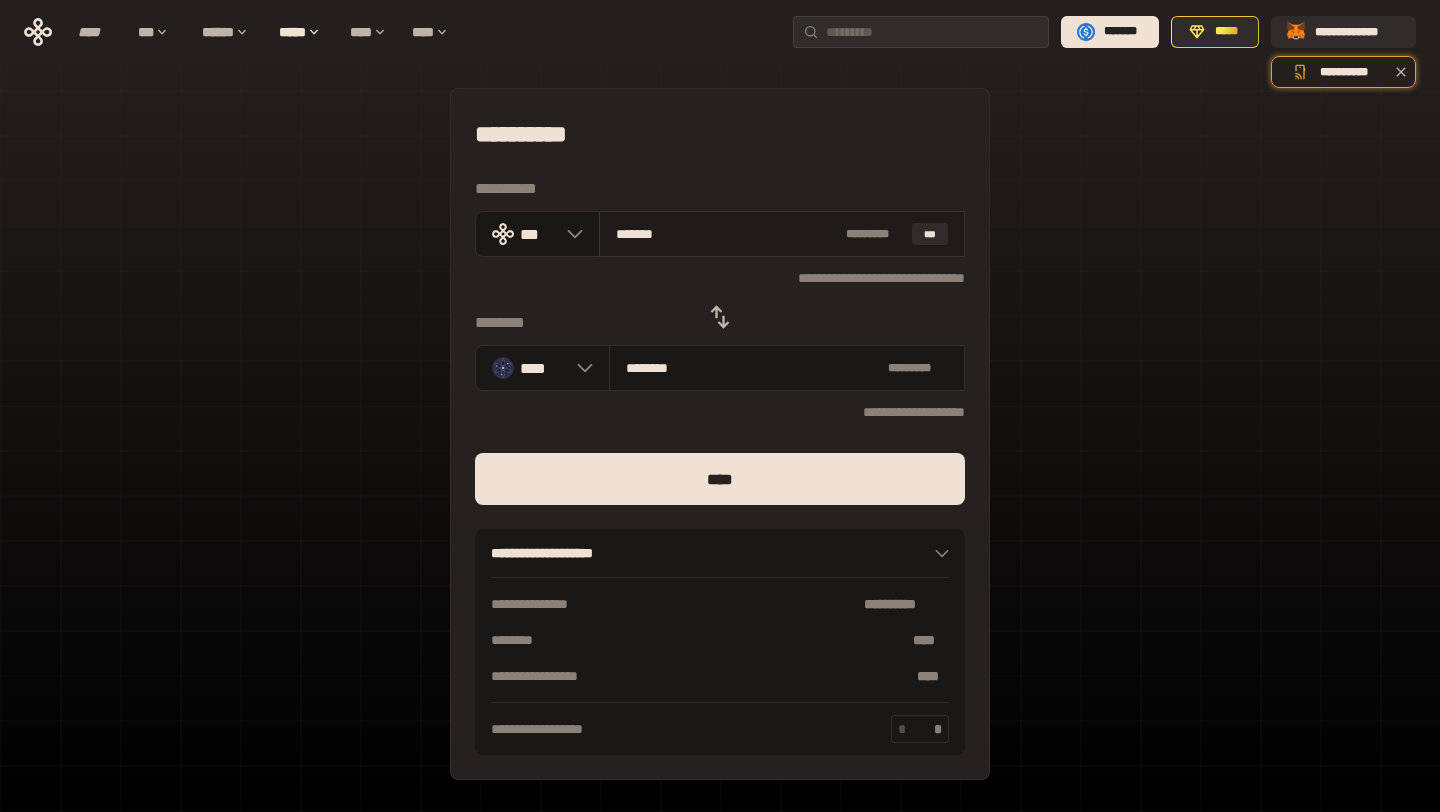 type on "******" 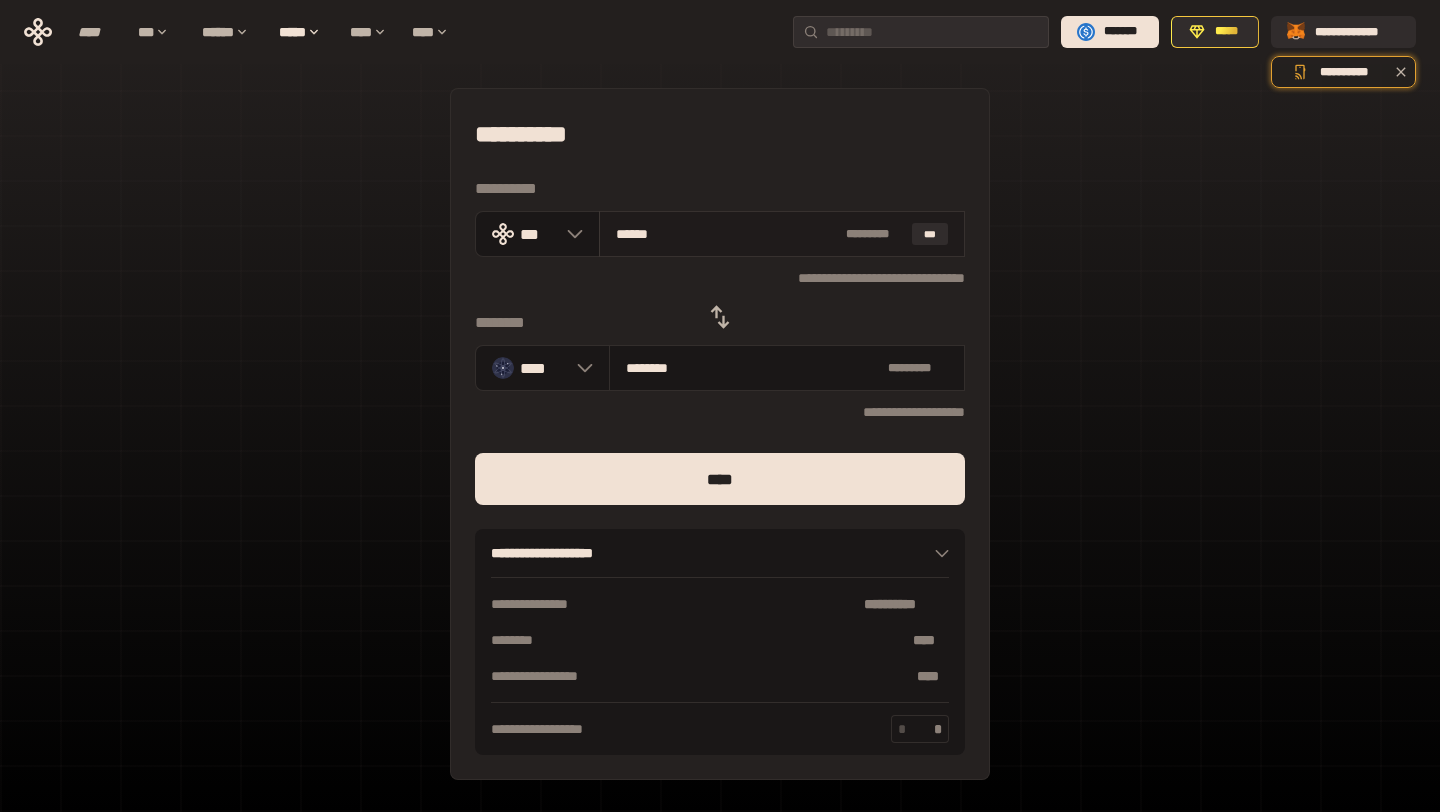type on "********" 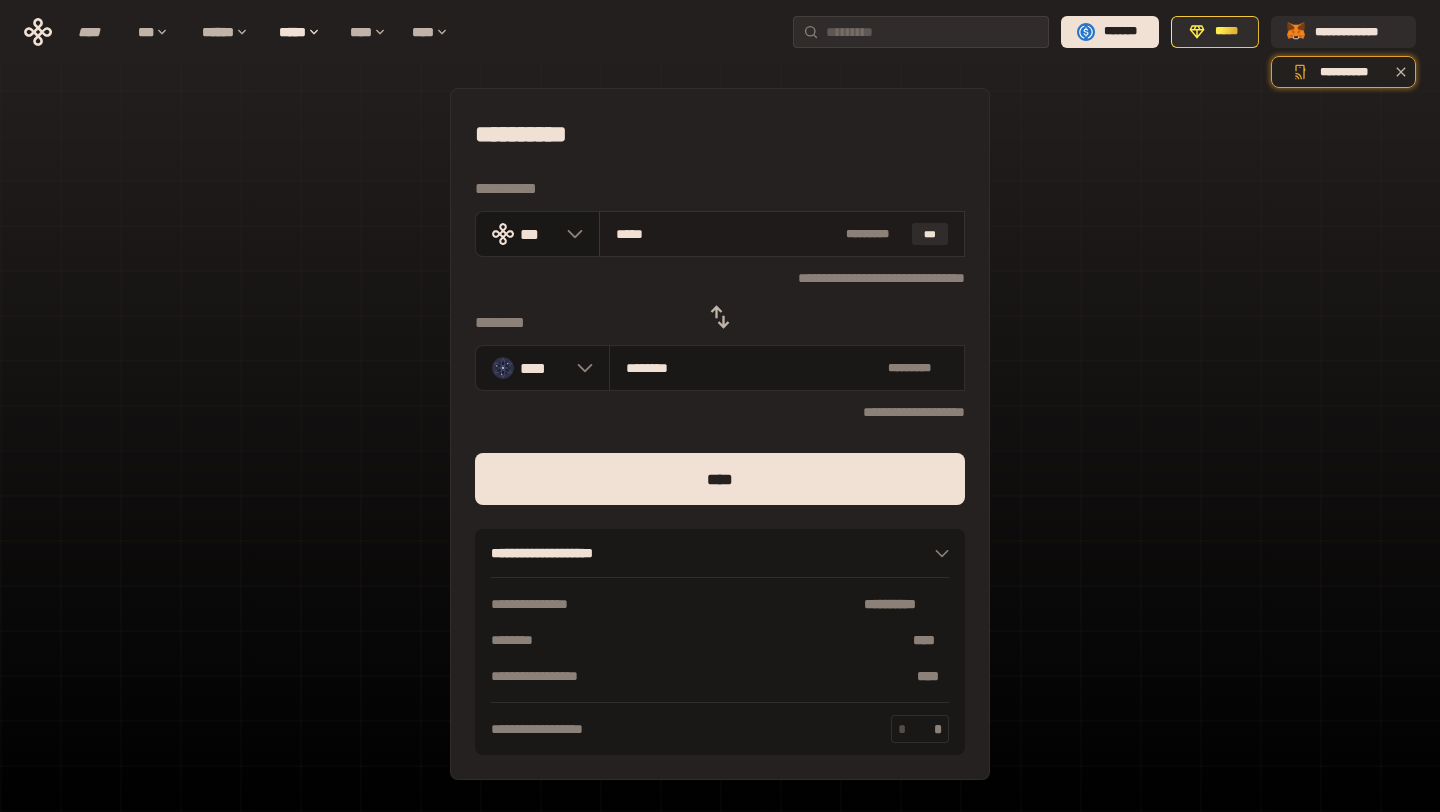 type on "********" 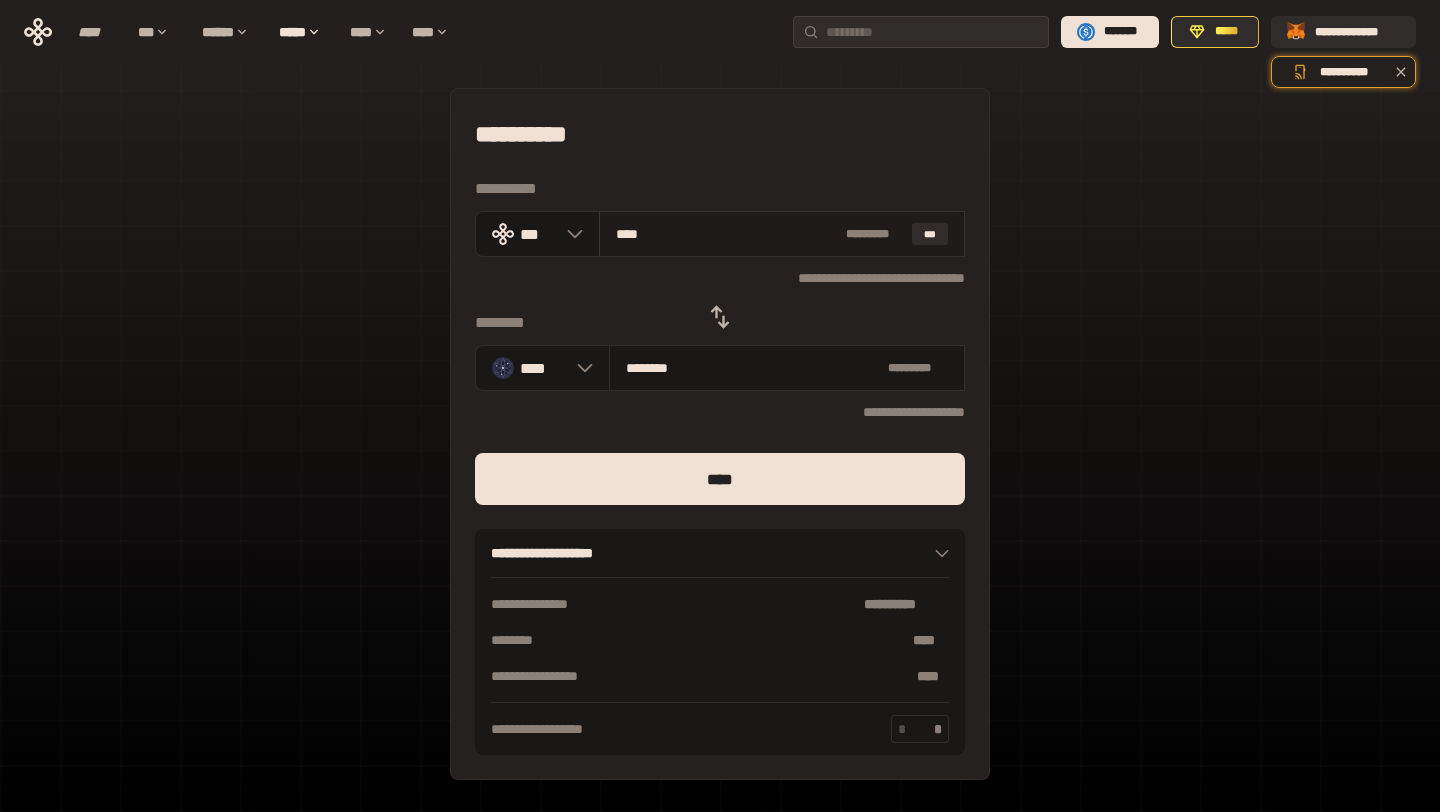 type on "***" 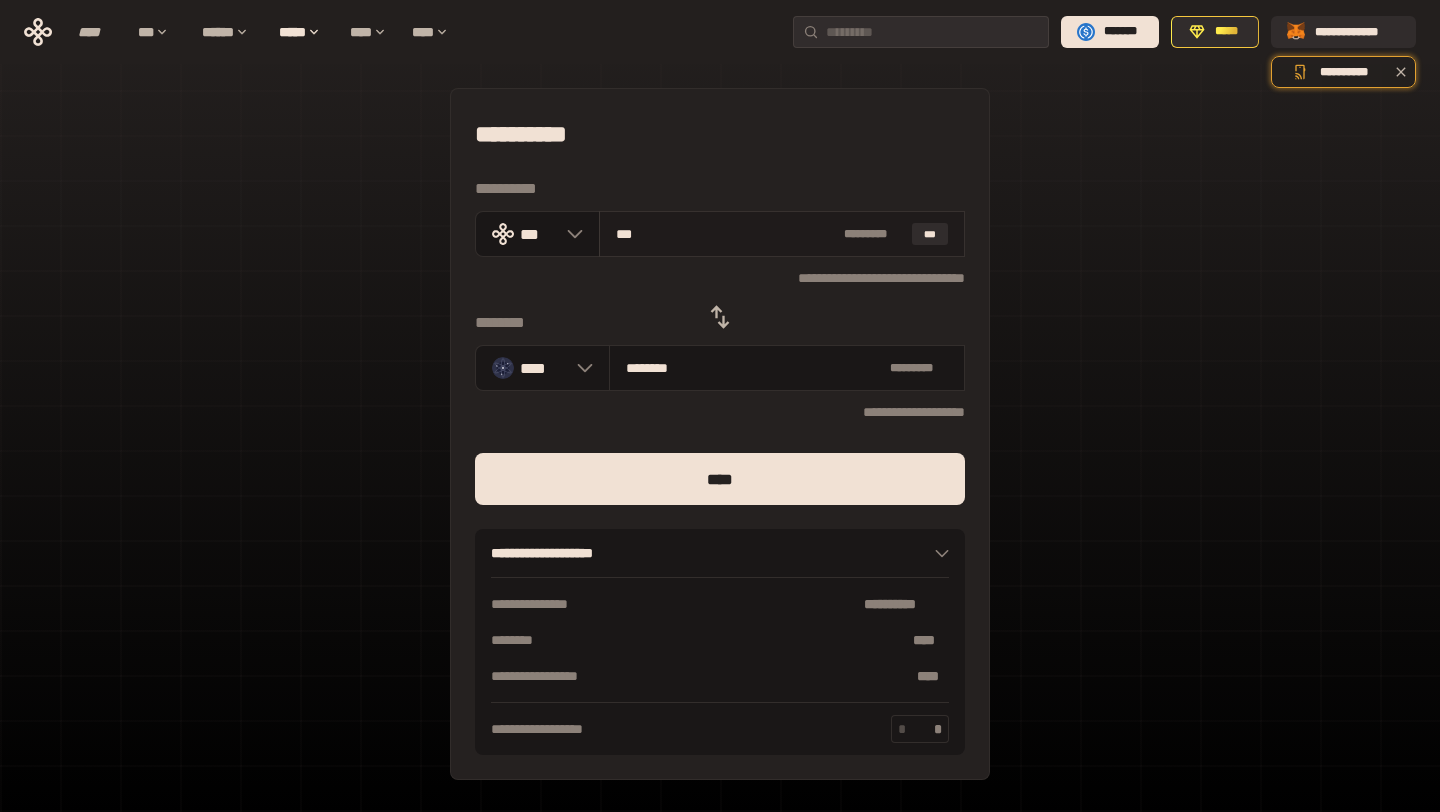type on "**" 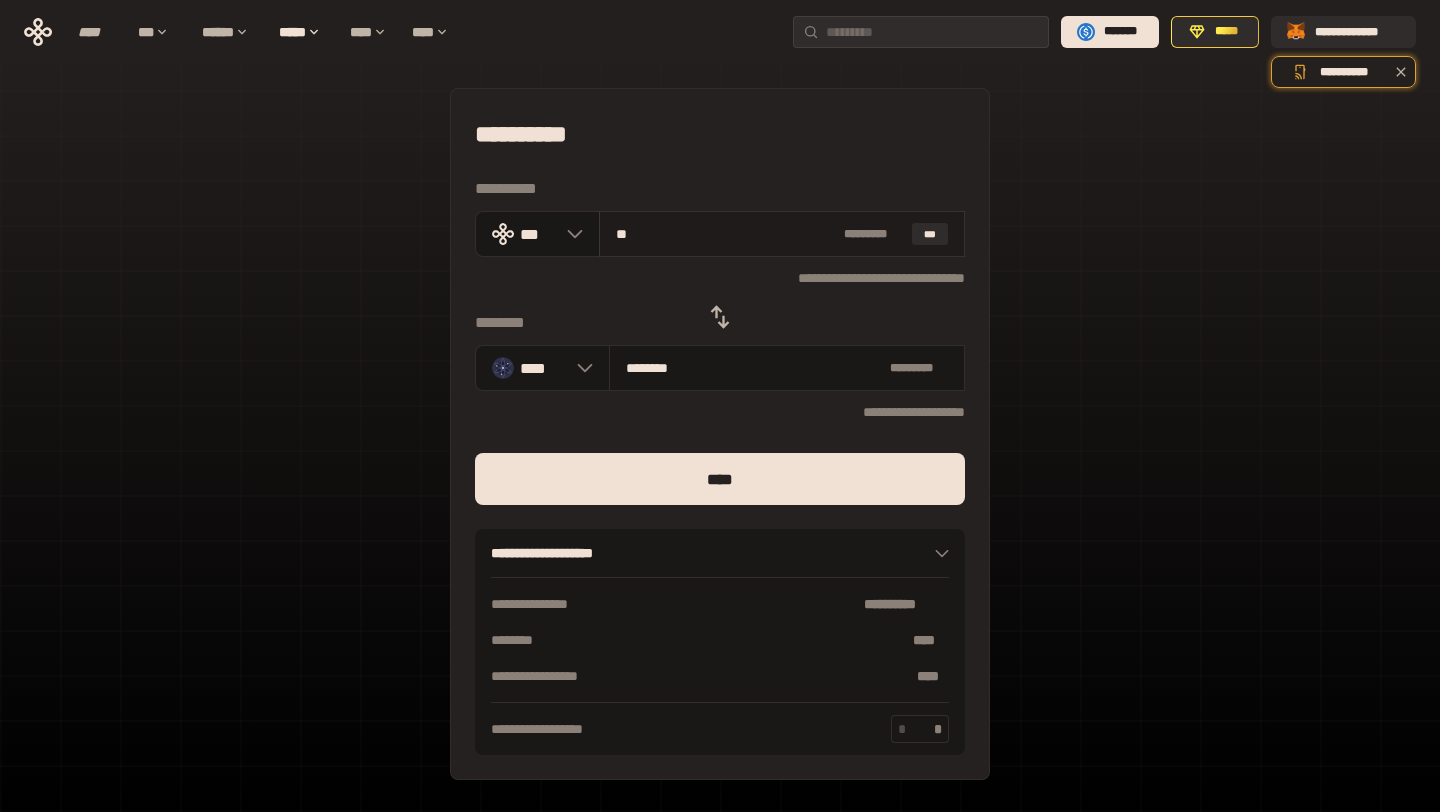 type on "********" 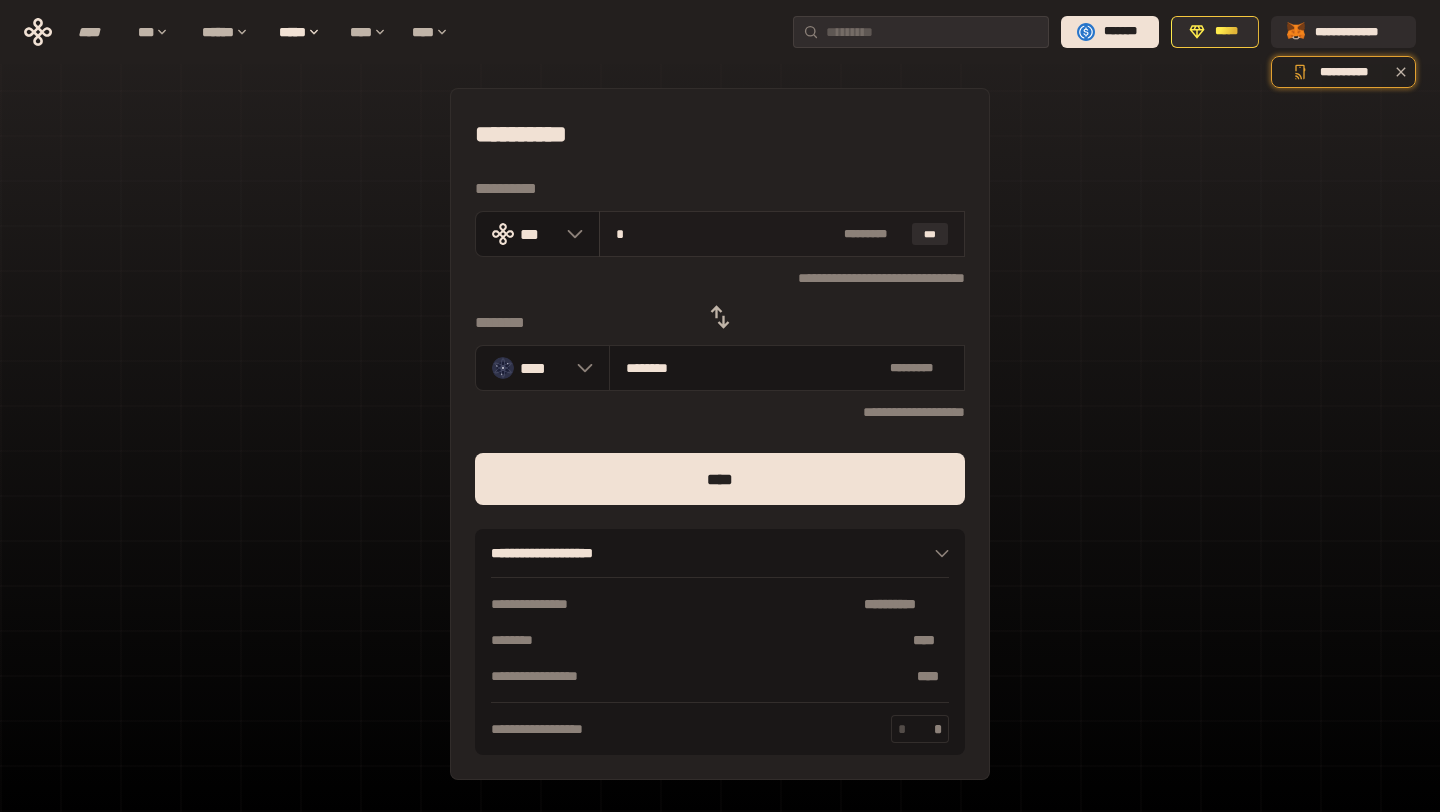 type on "********" 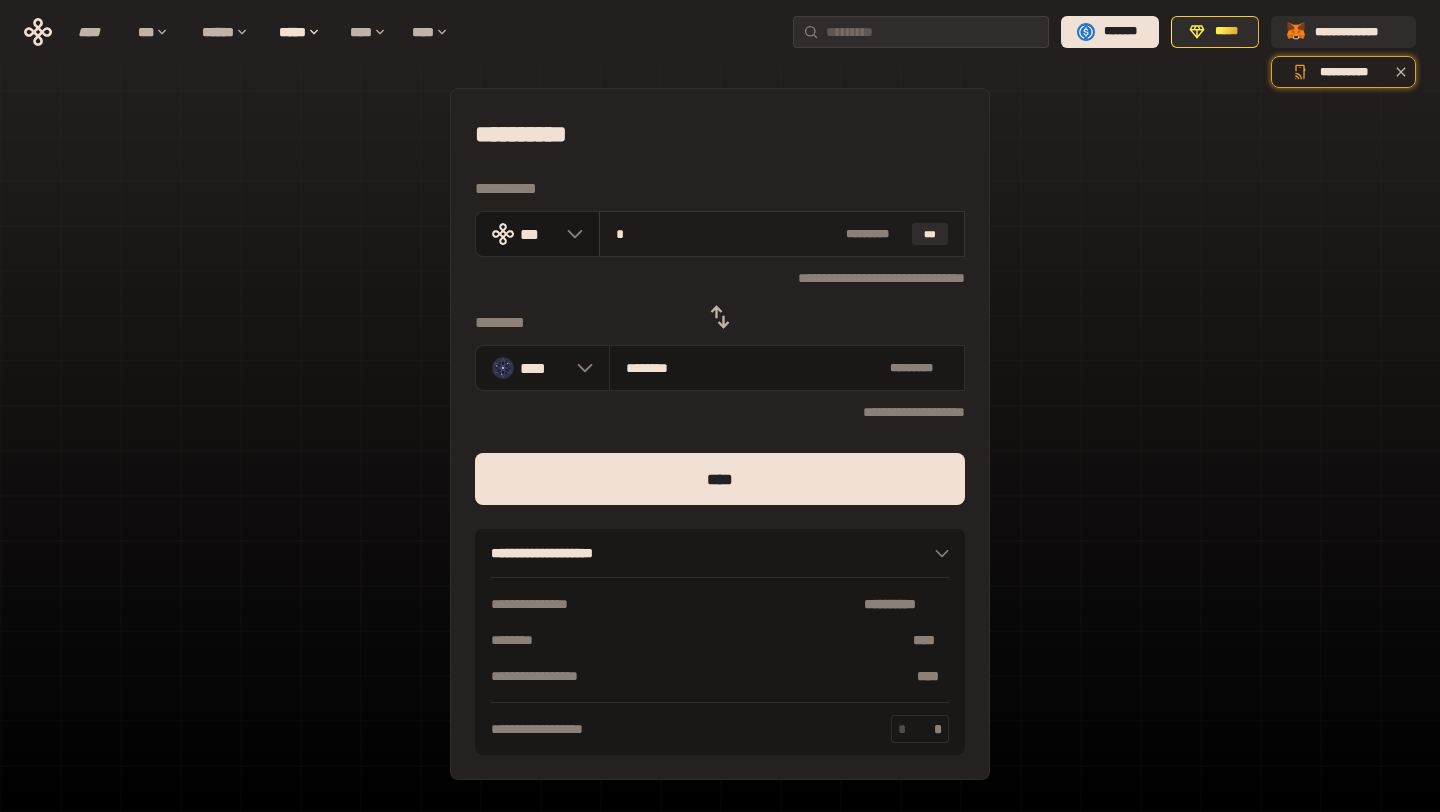 type on "**" 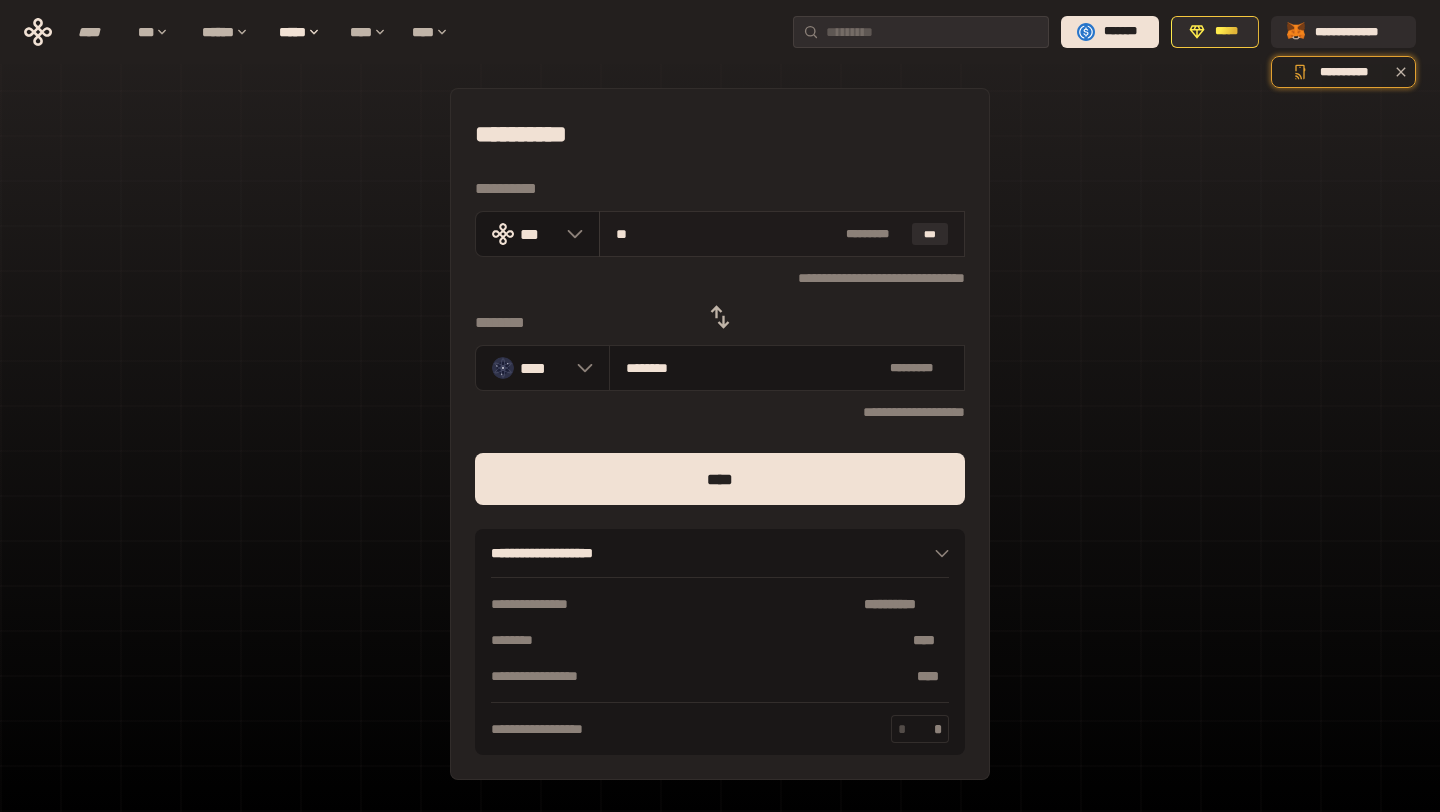 type on "********" 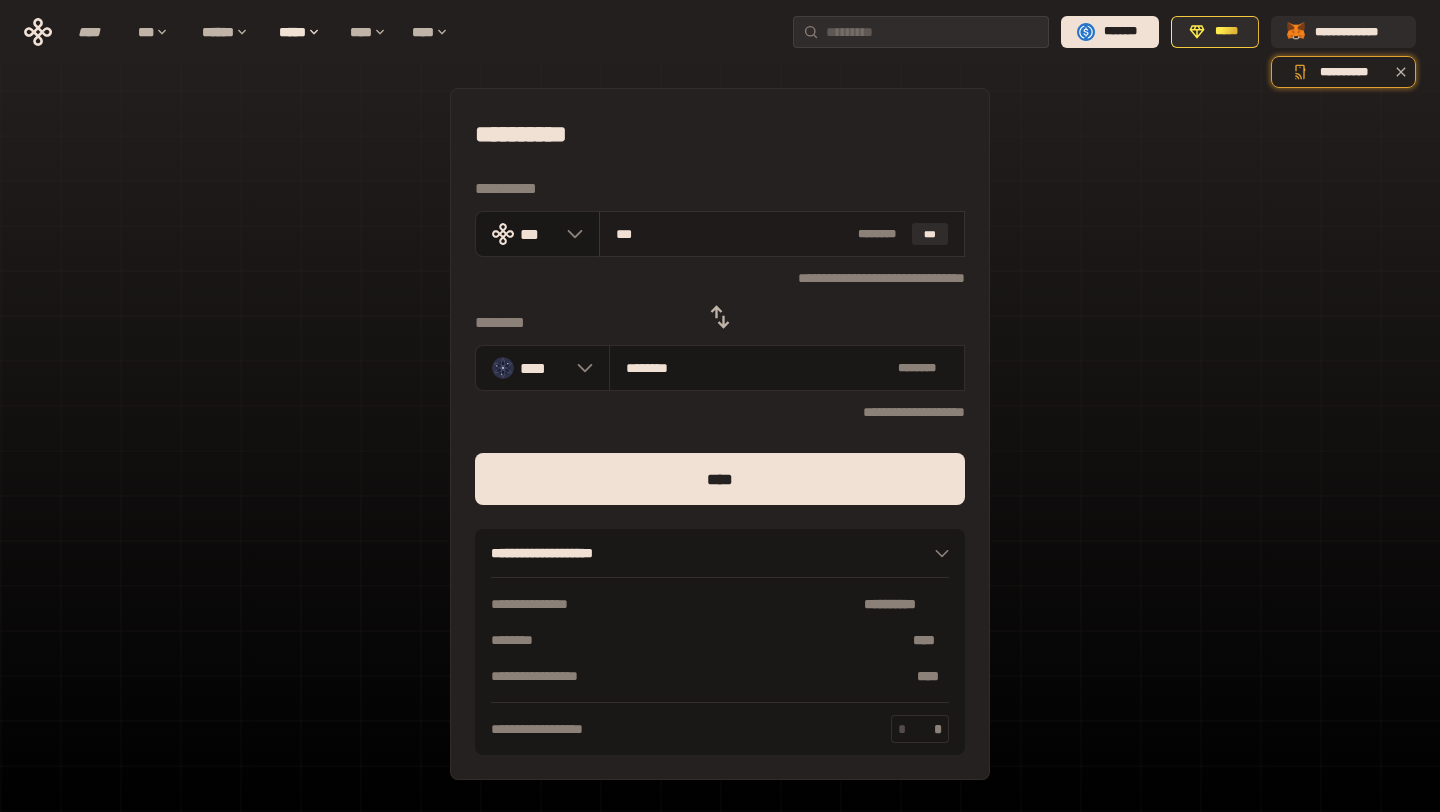 type on "****" 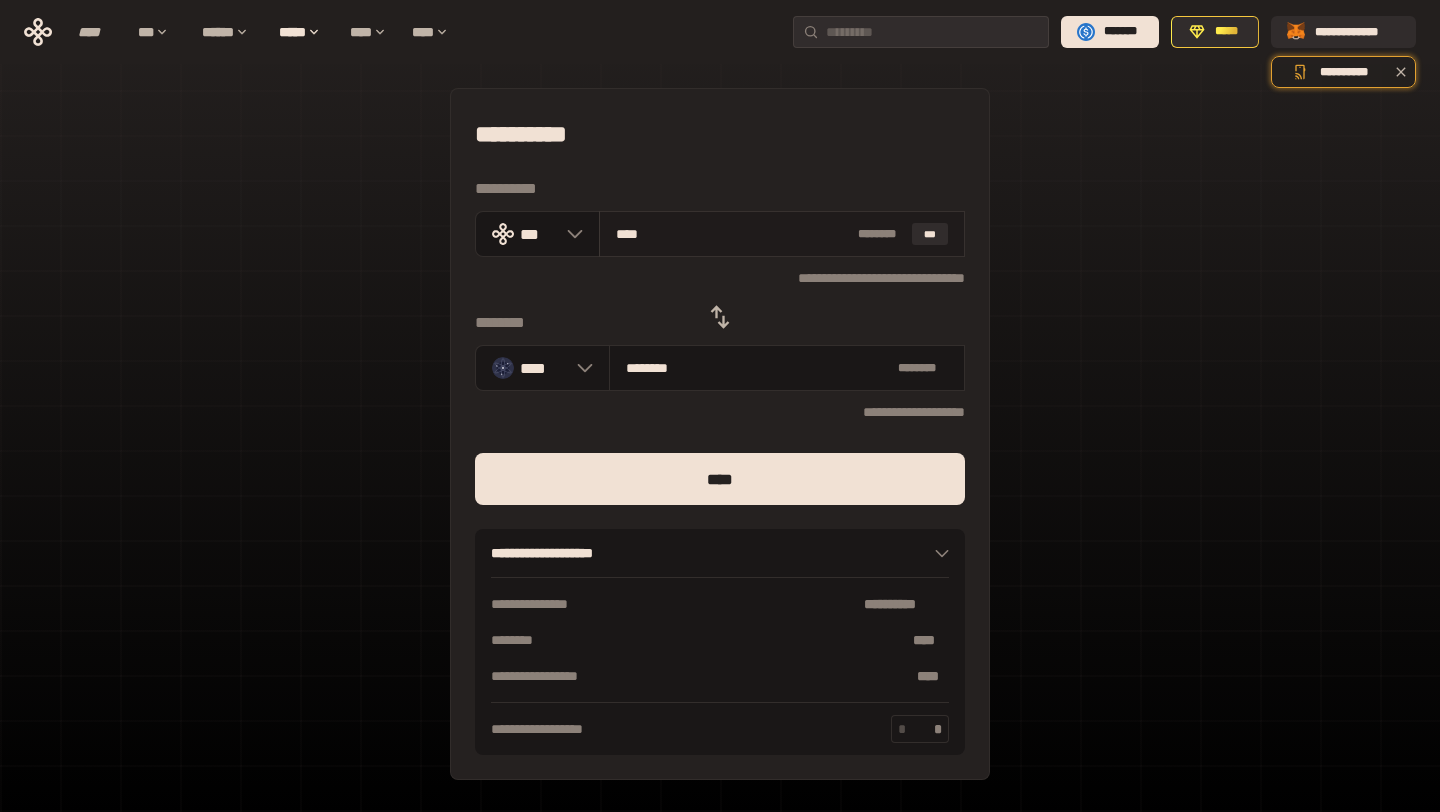 type on "*******" 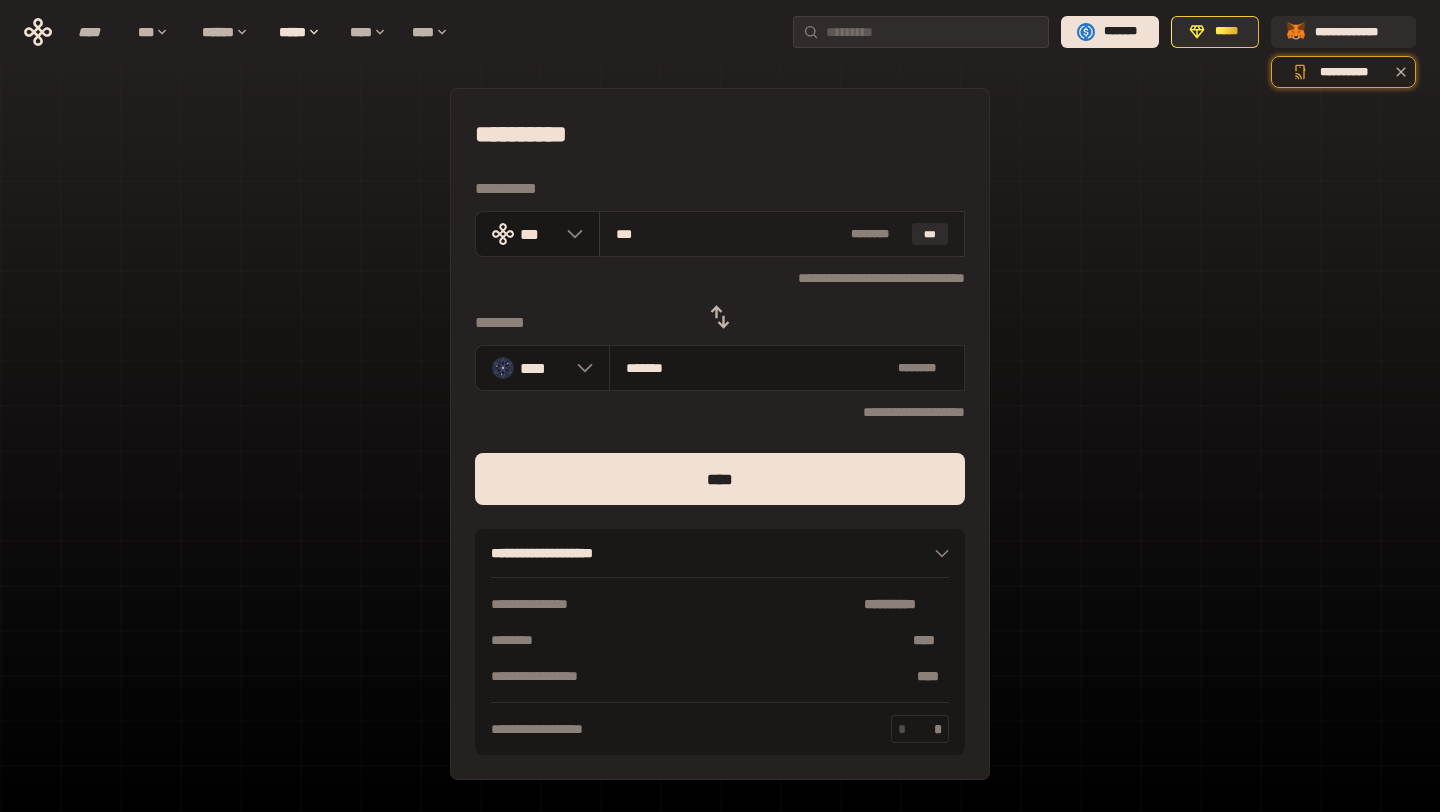 type on "**" 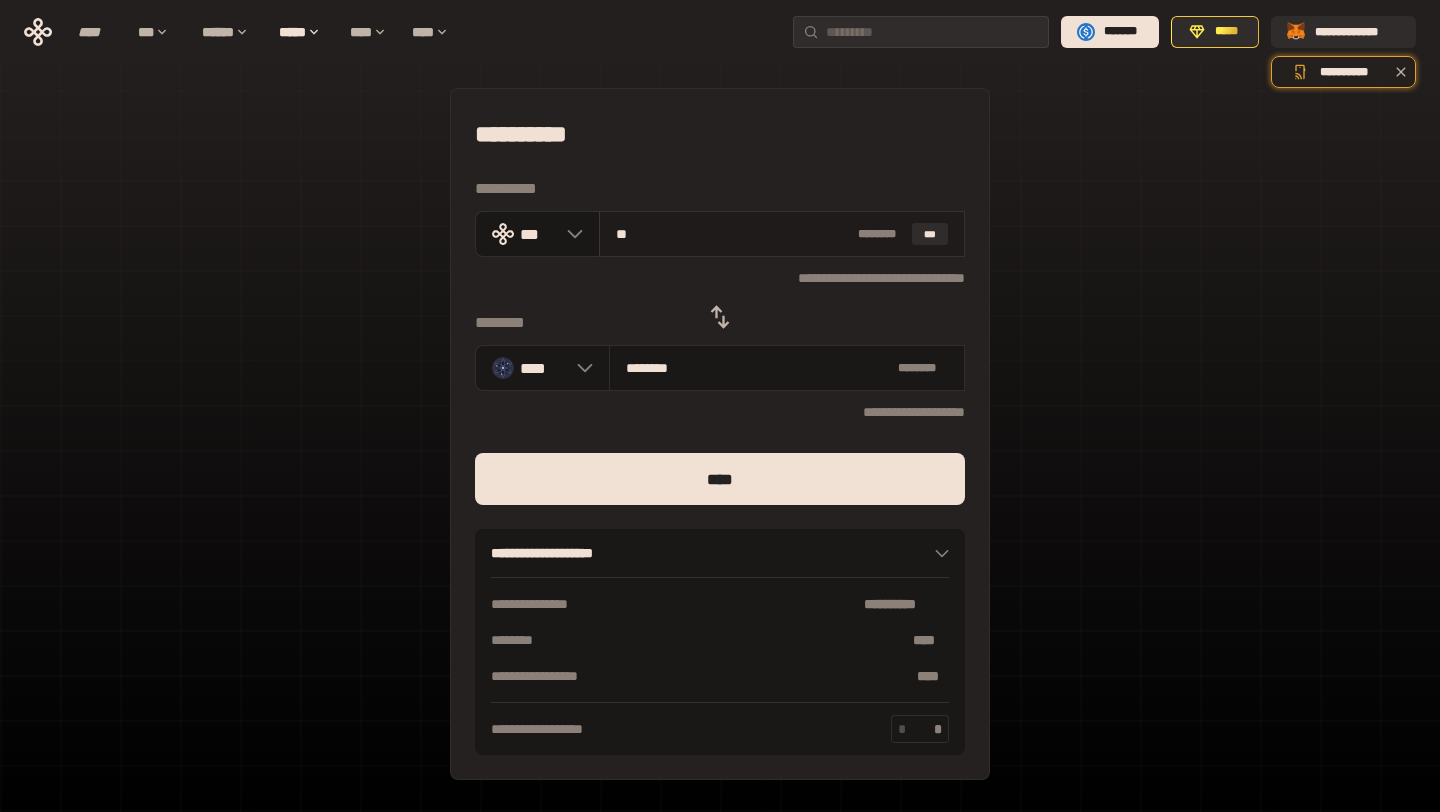 type on "**********" 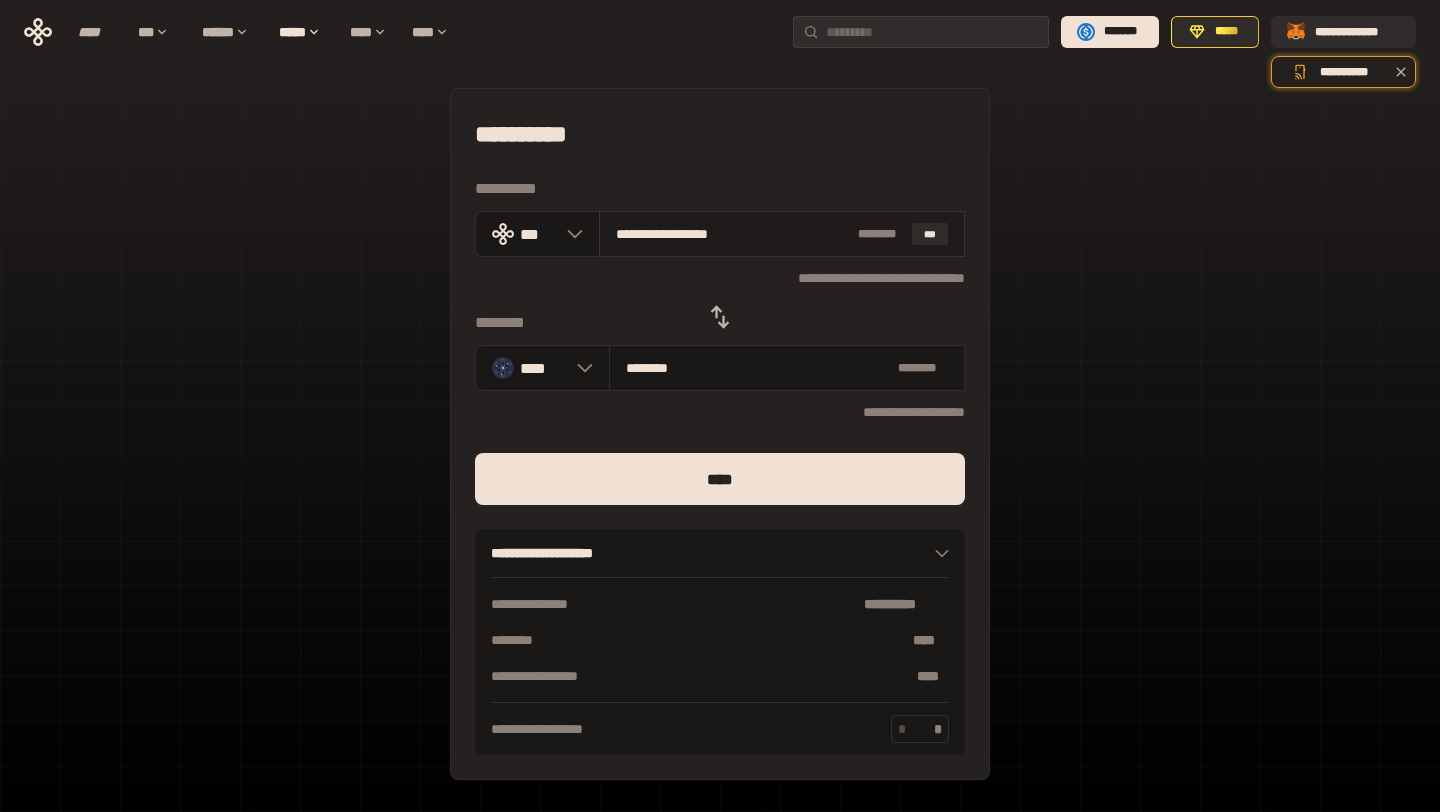 type on "********" 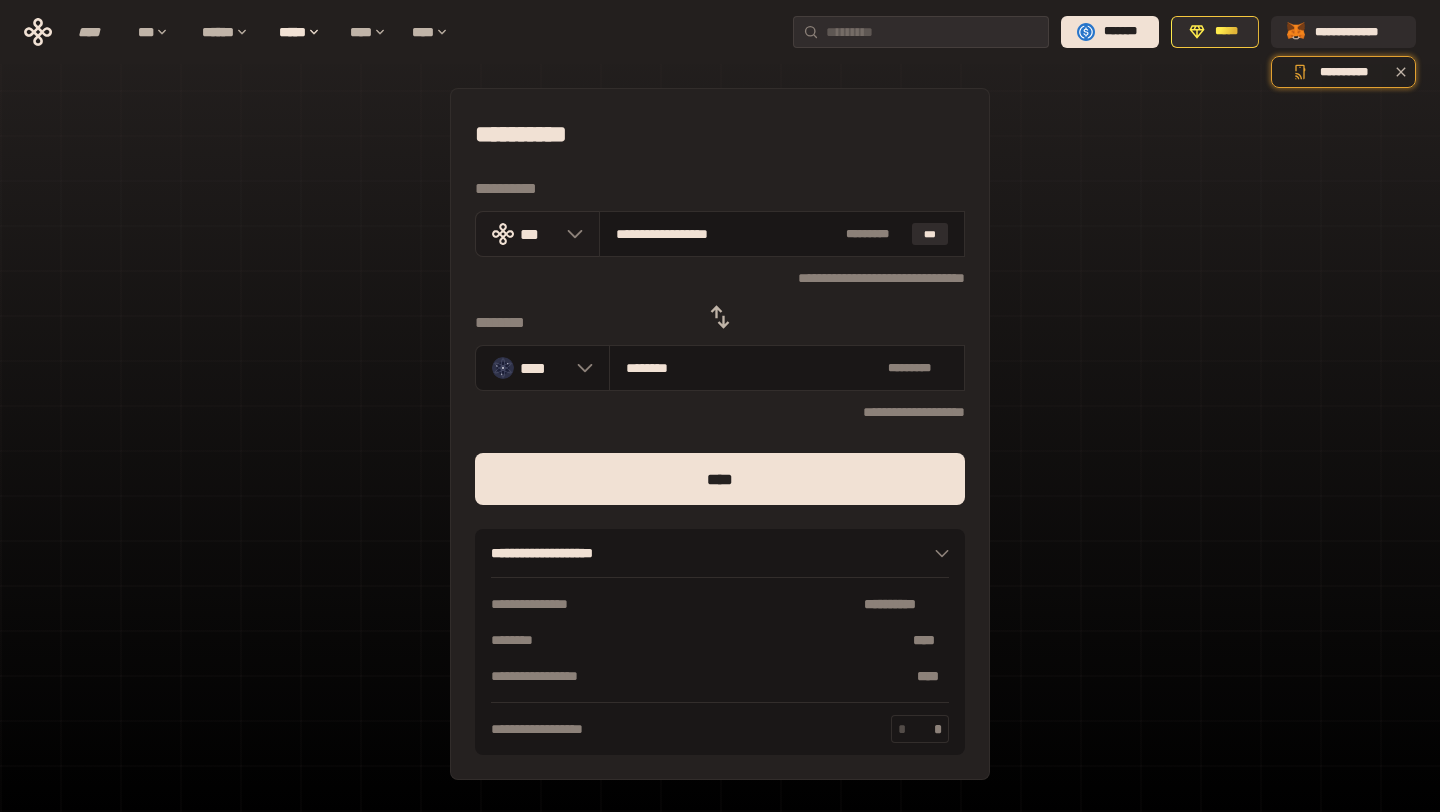 drag, startPoint x: 791, startPoint y: 240, endPoint x: 518, endPoint y: 225, distance: 273.41177 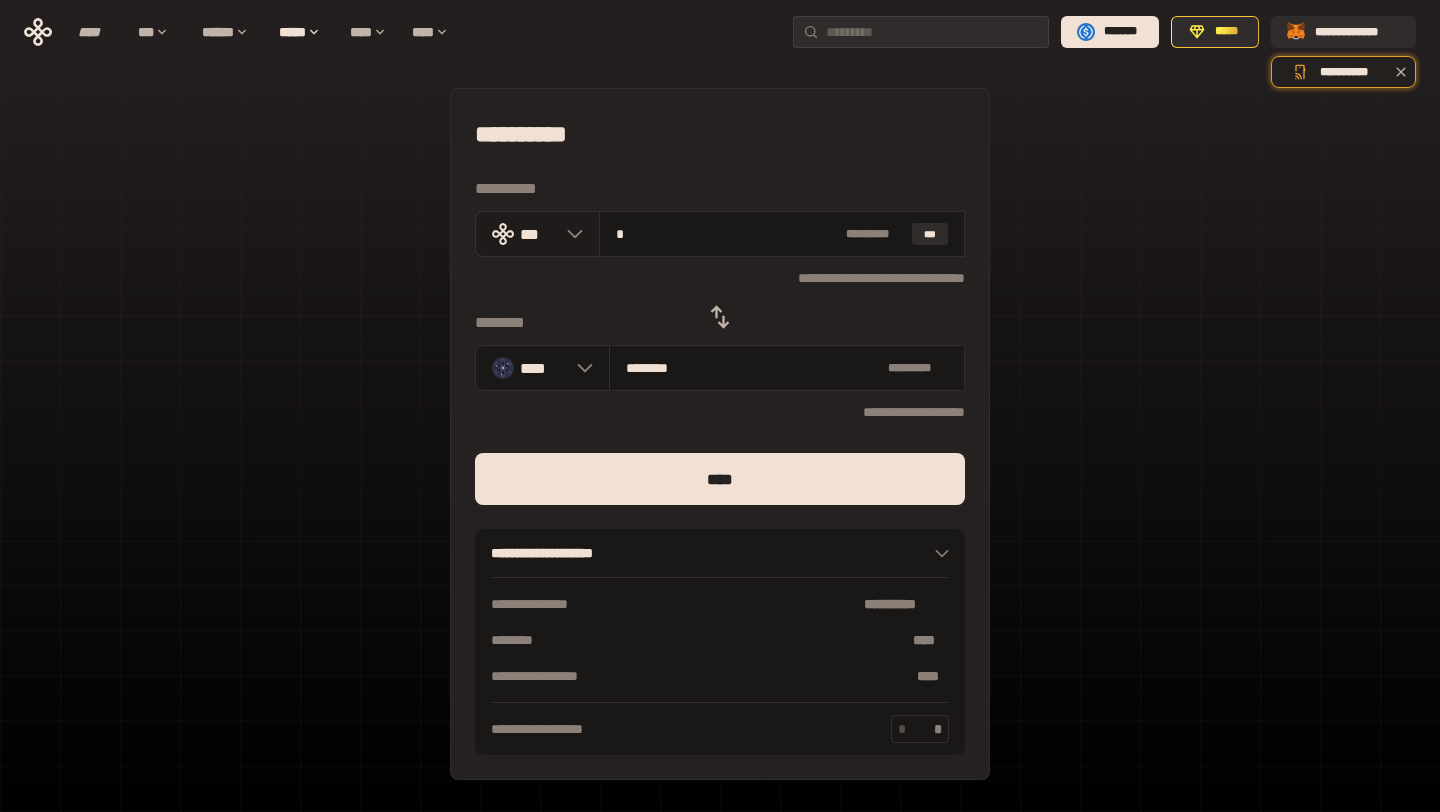 type on "********" 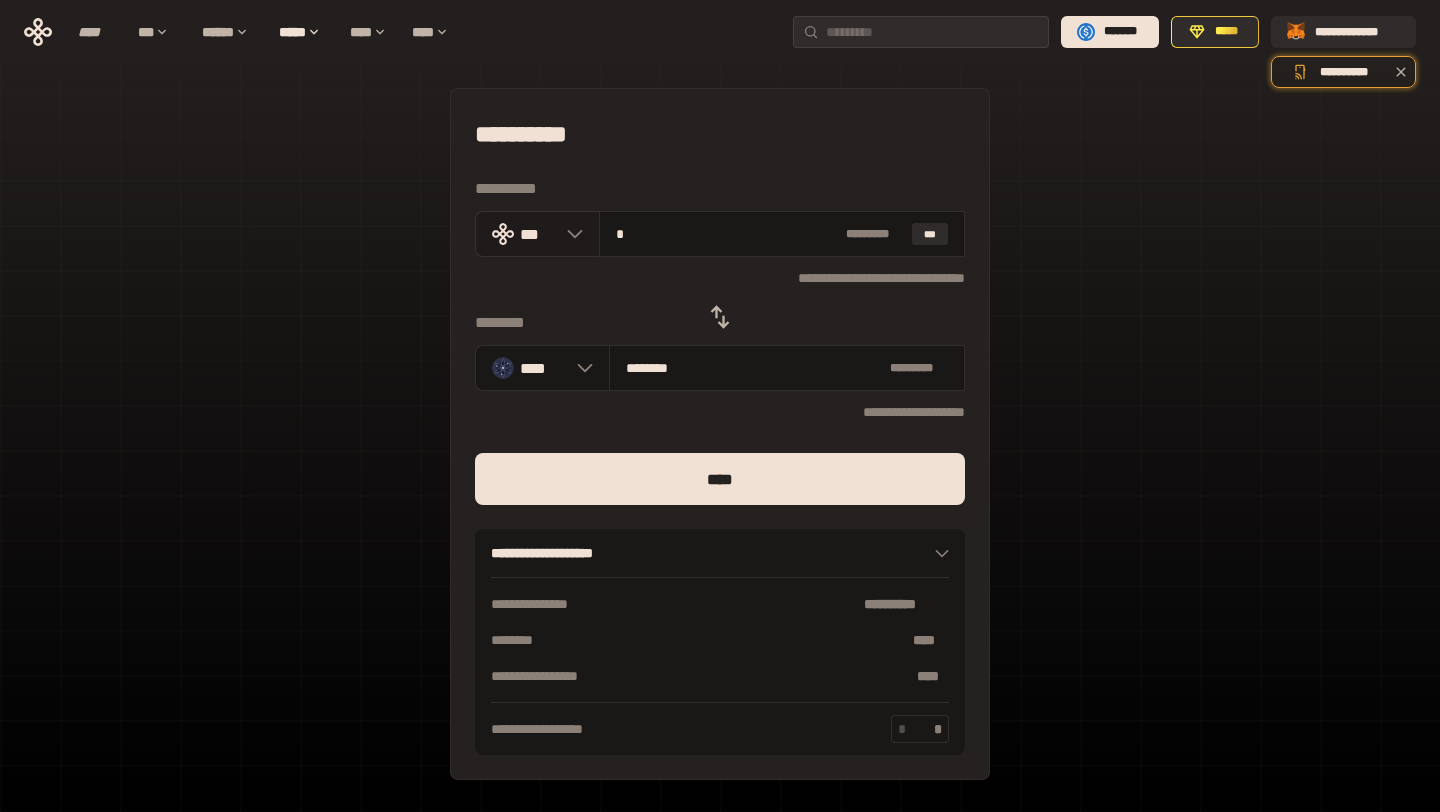 type on "**" 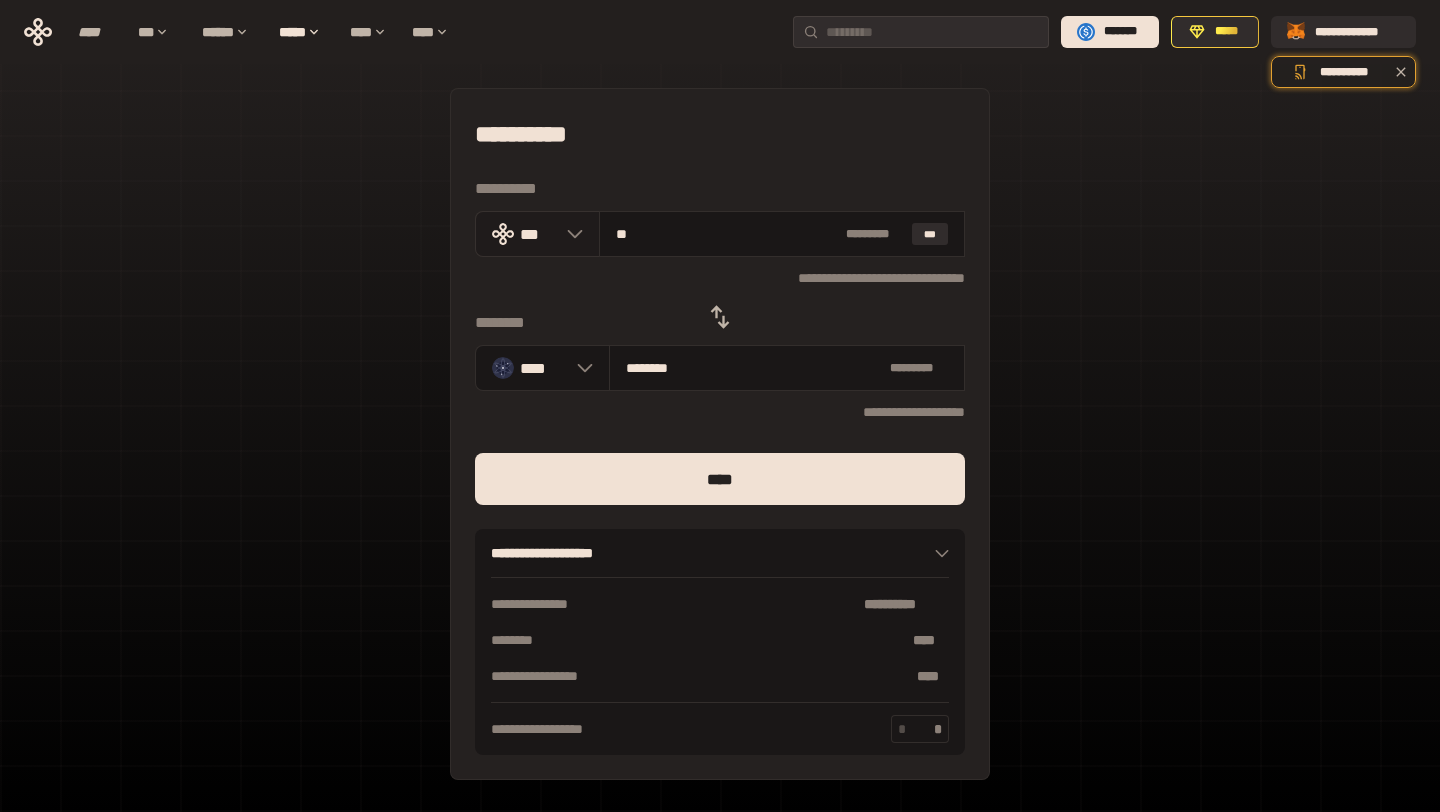 type on "********" 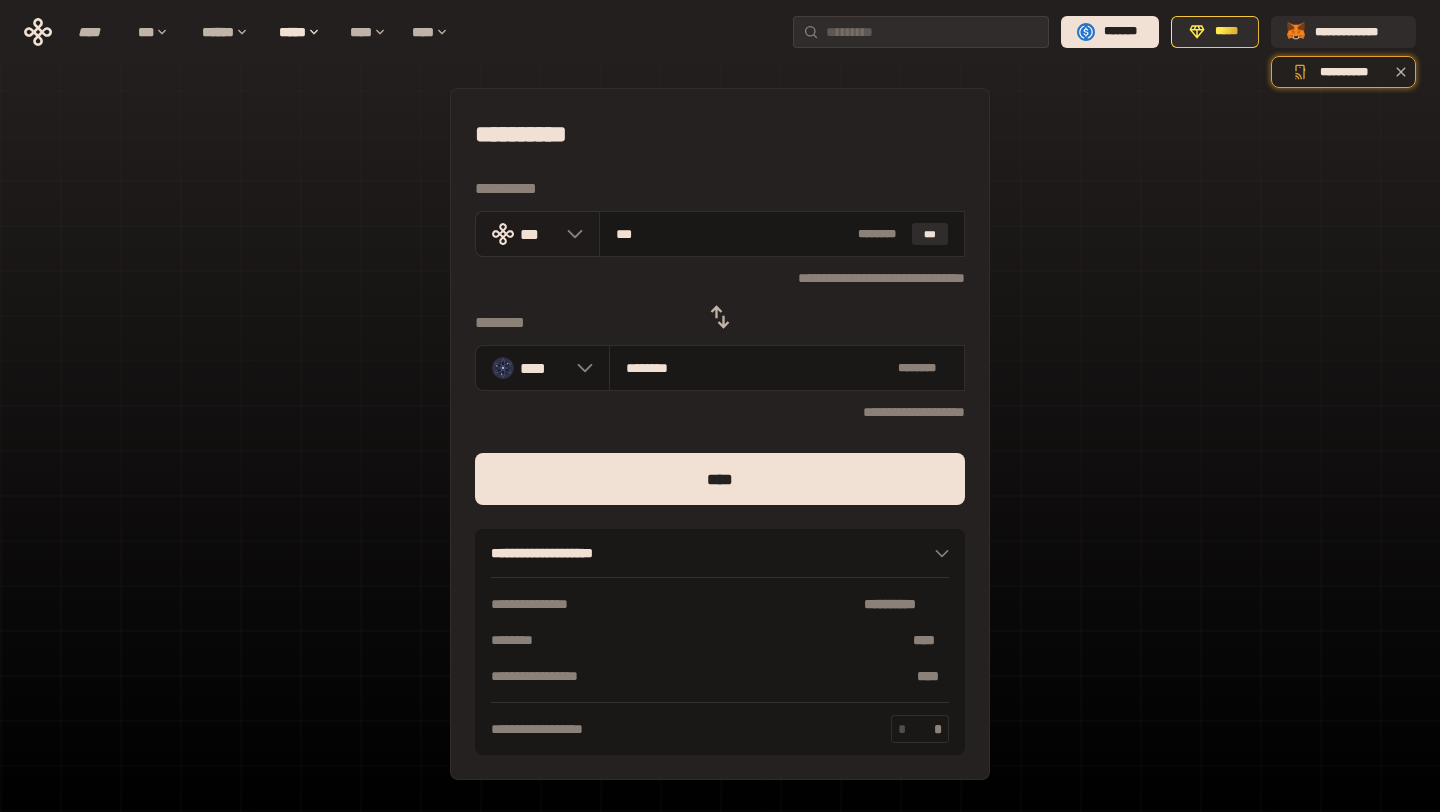 type on "****" 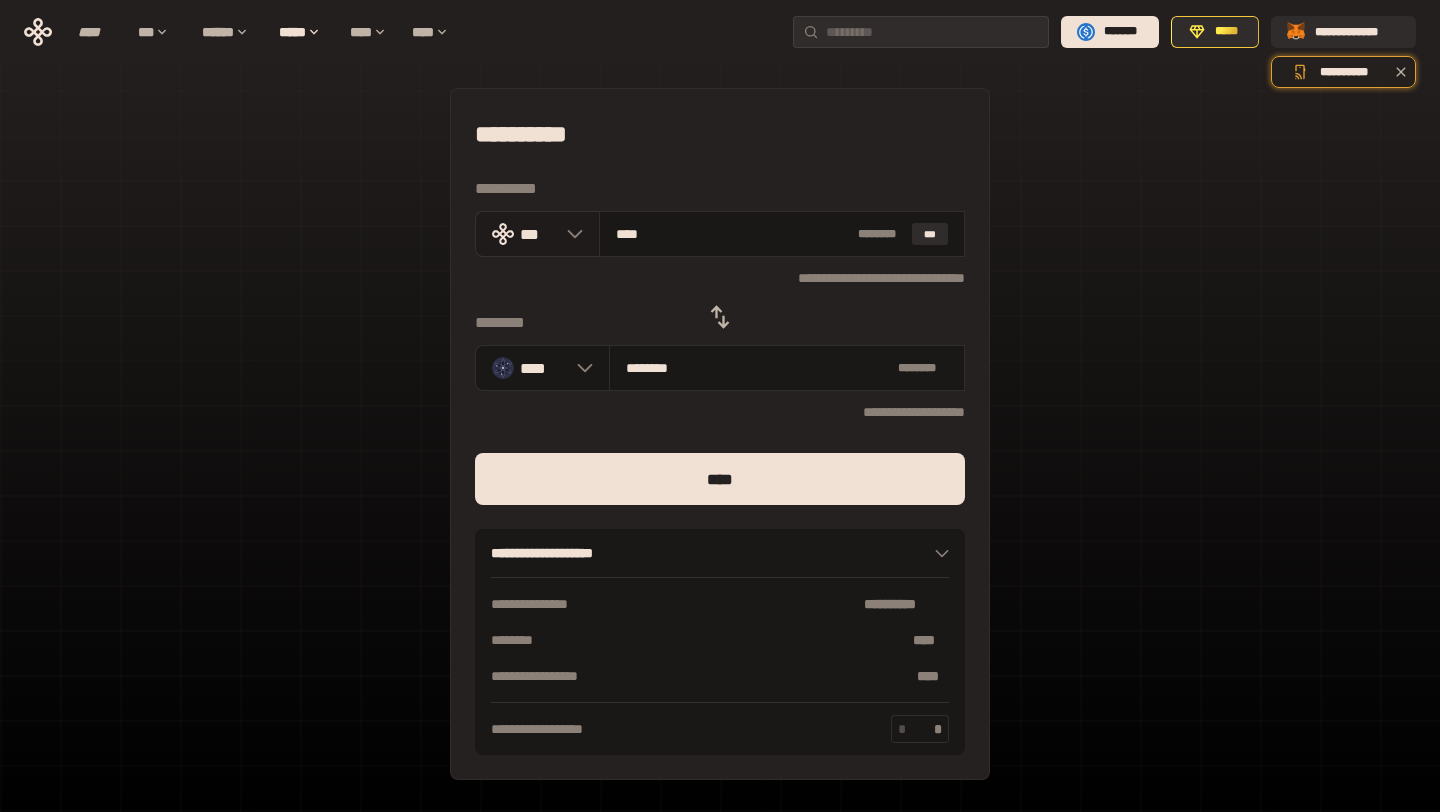 type on "*******" 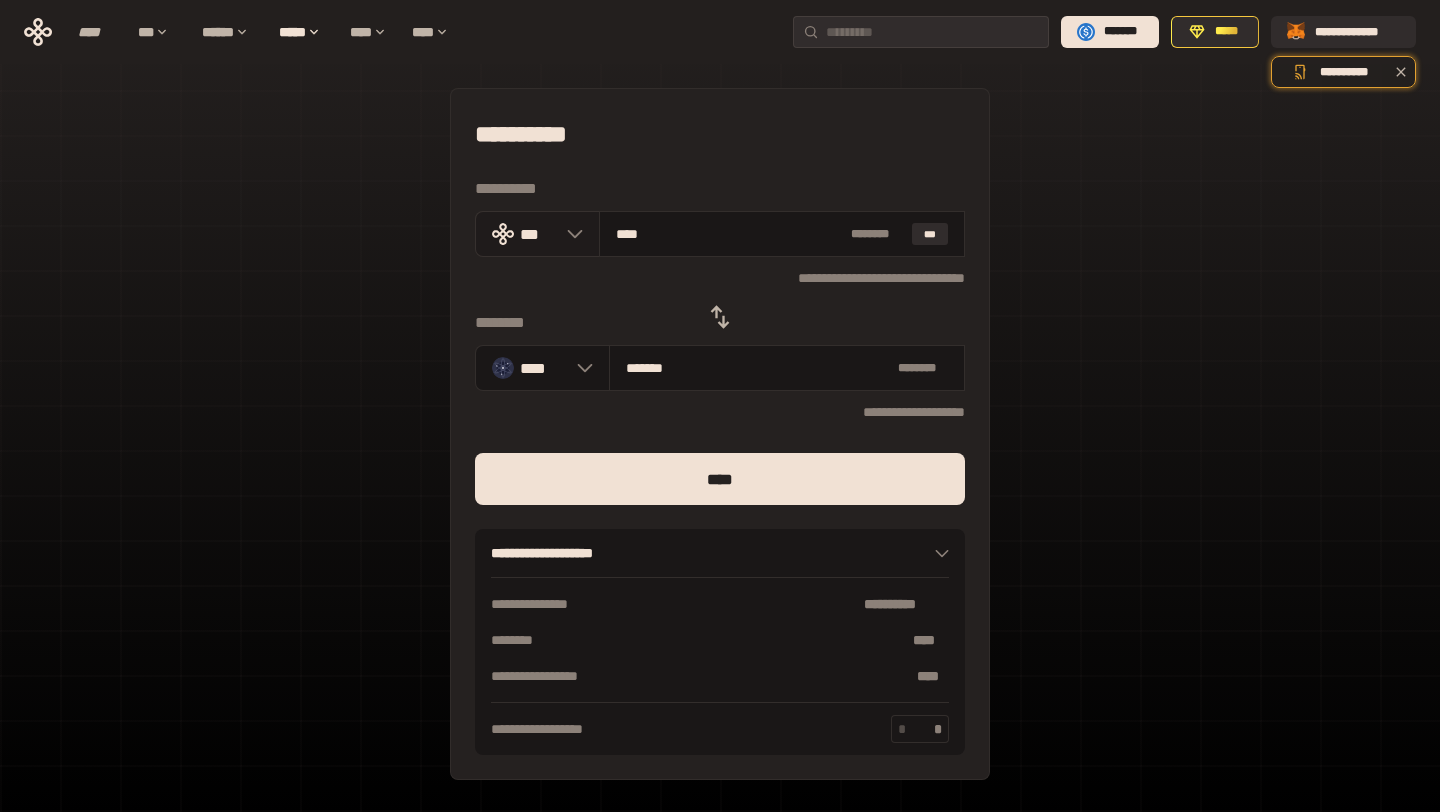 type on "*****" 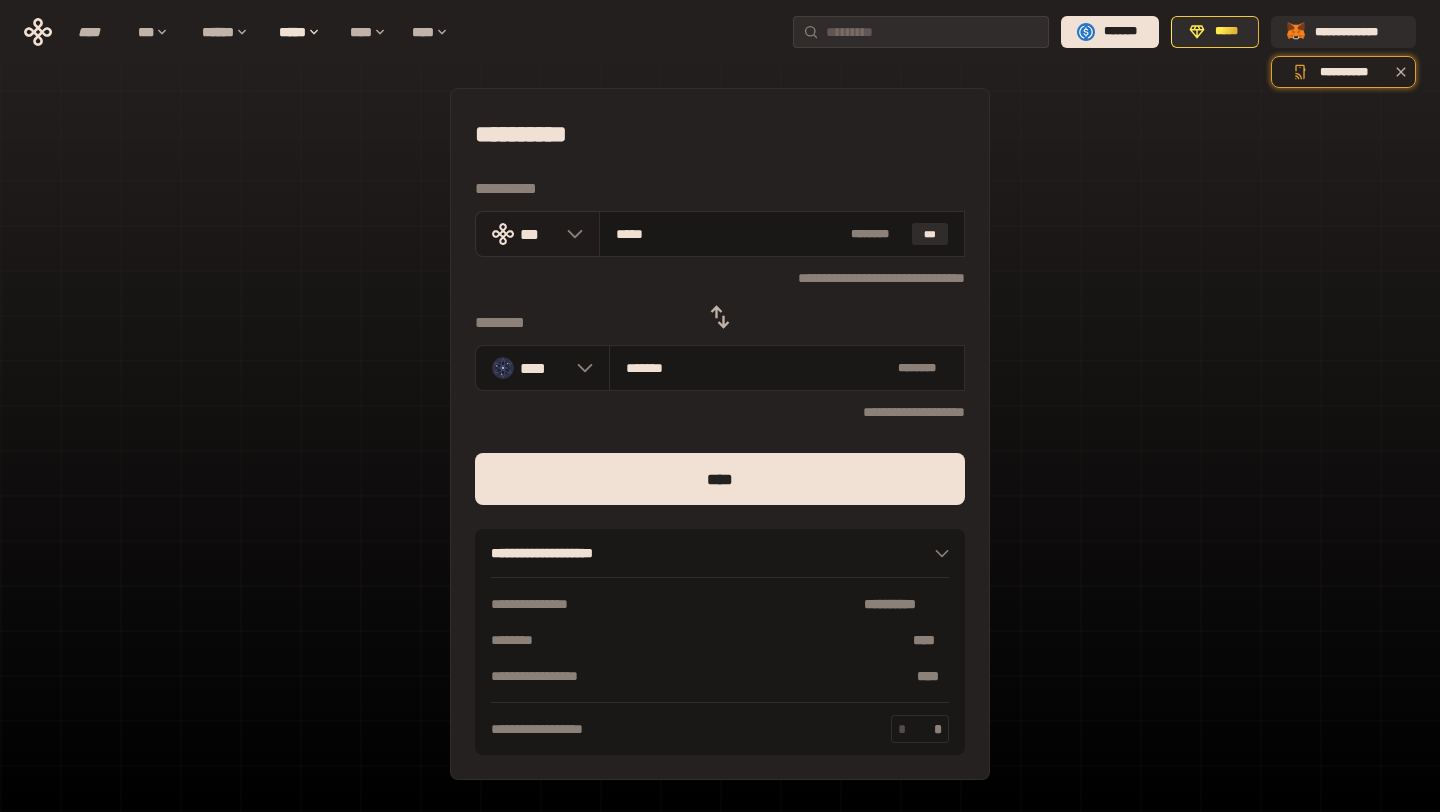 type on "********" 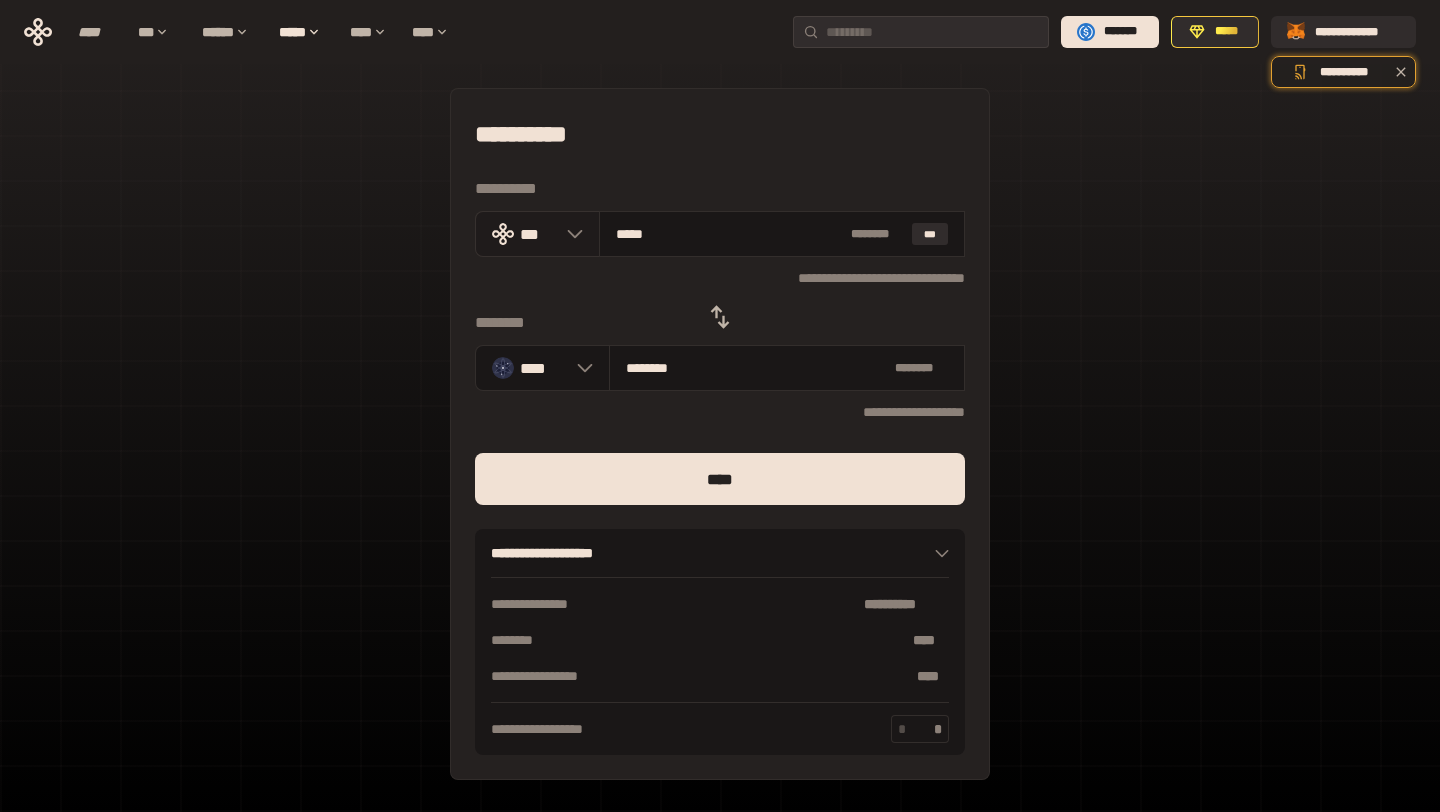 type on "****" 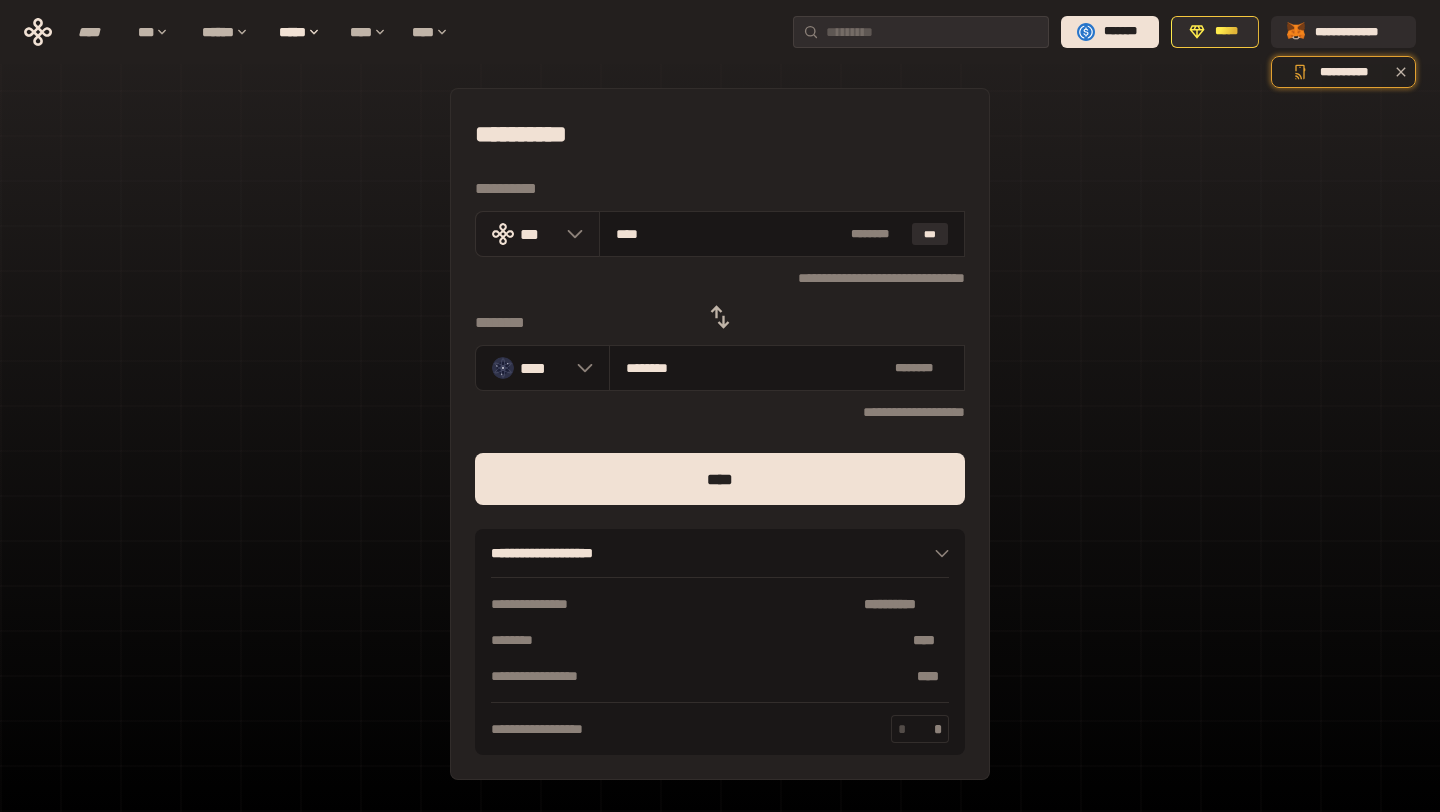type on "*******" 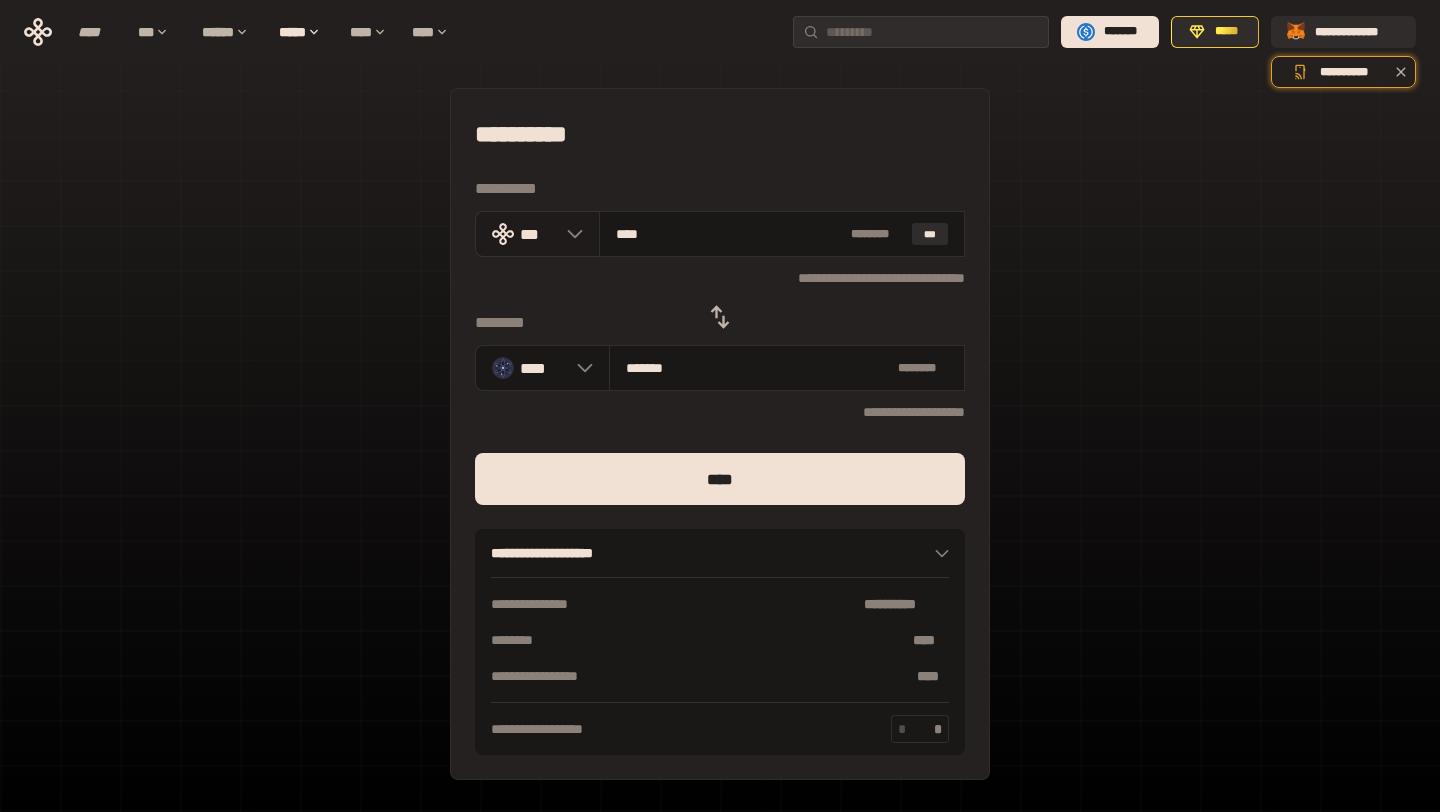 type on "*****" 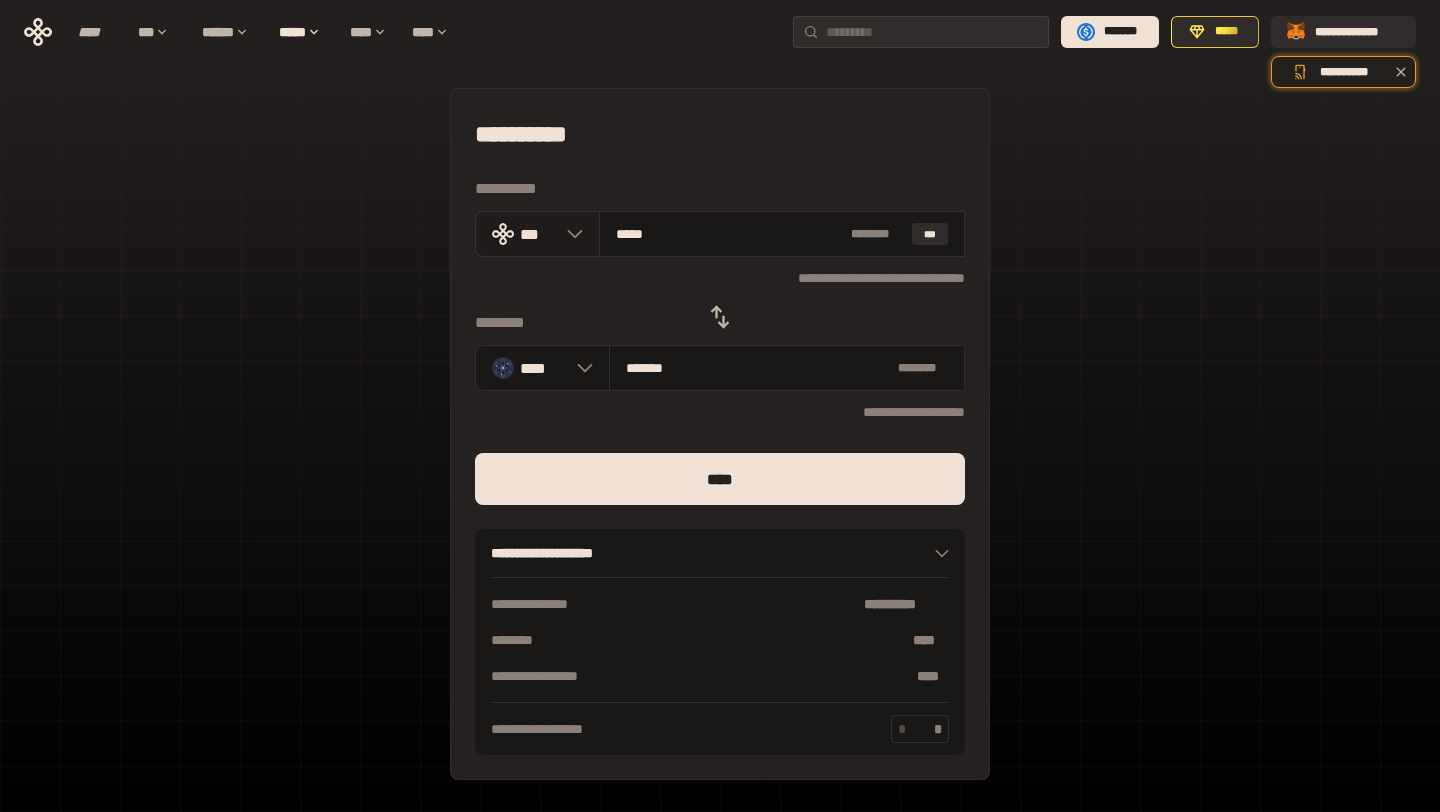 type on "********" 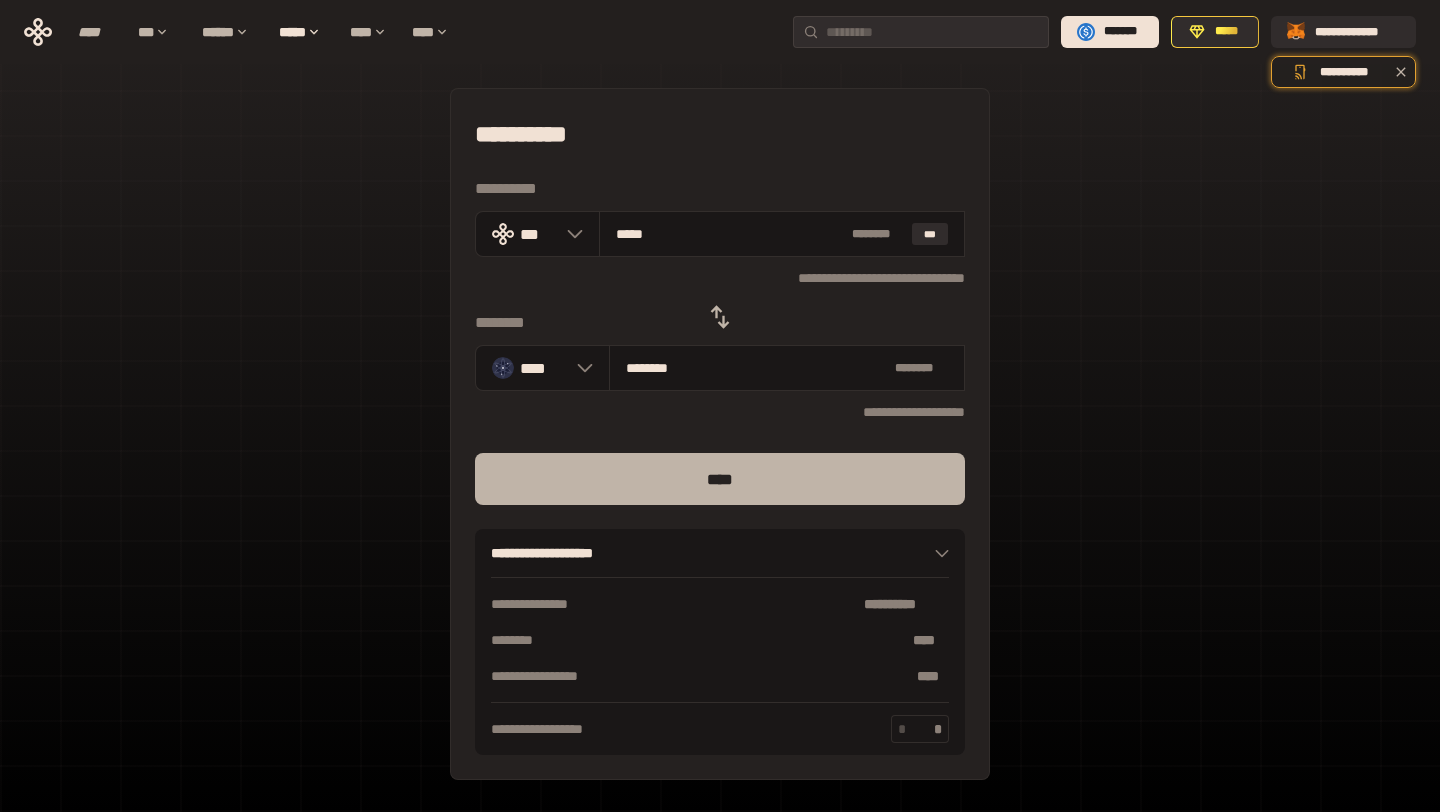type on "*****" 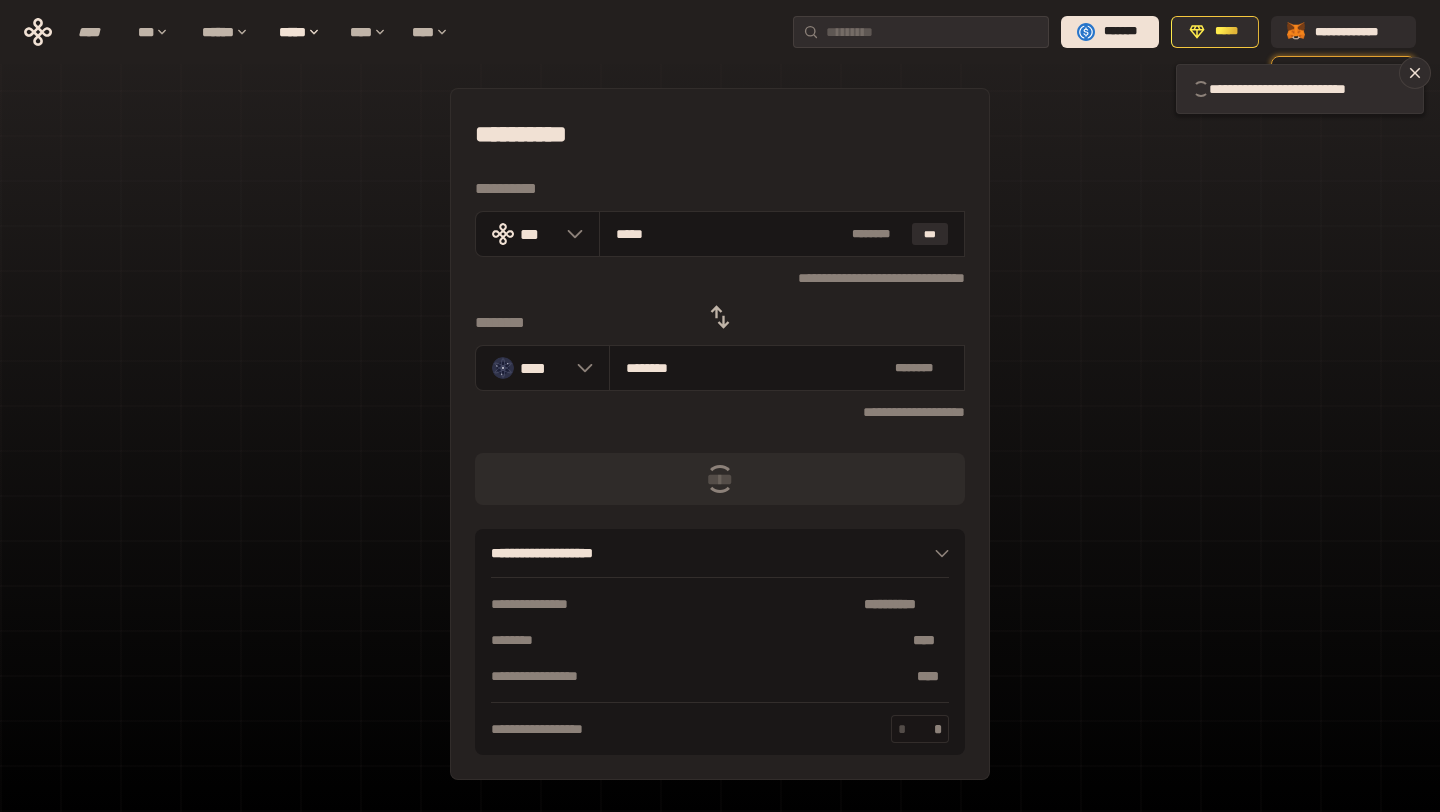 type 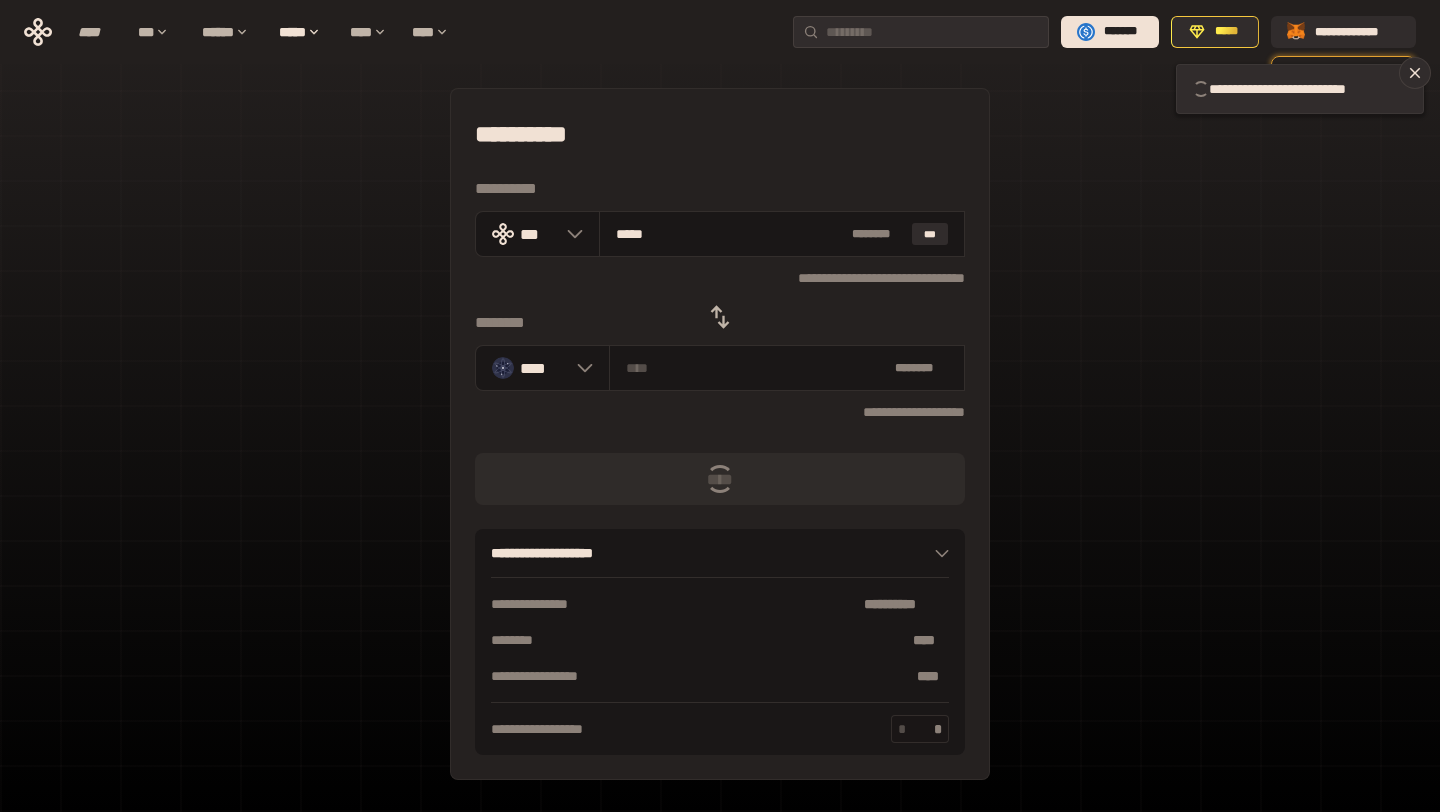 type 